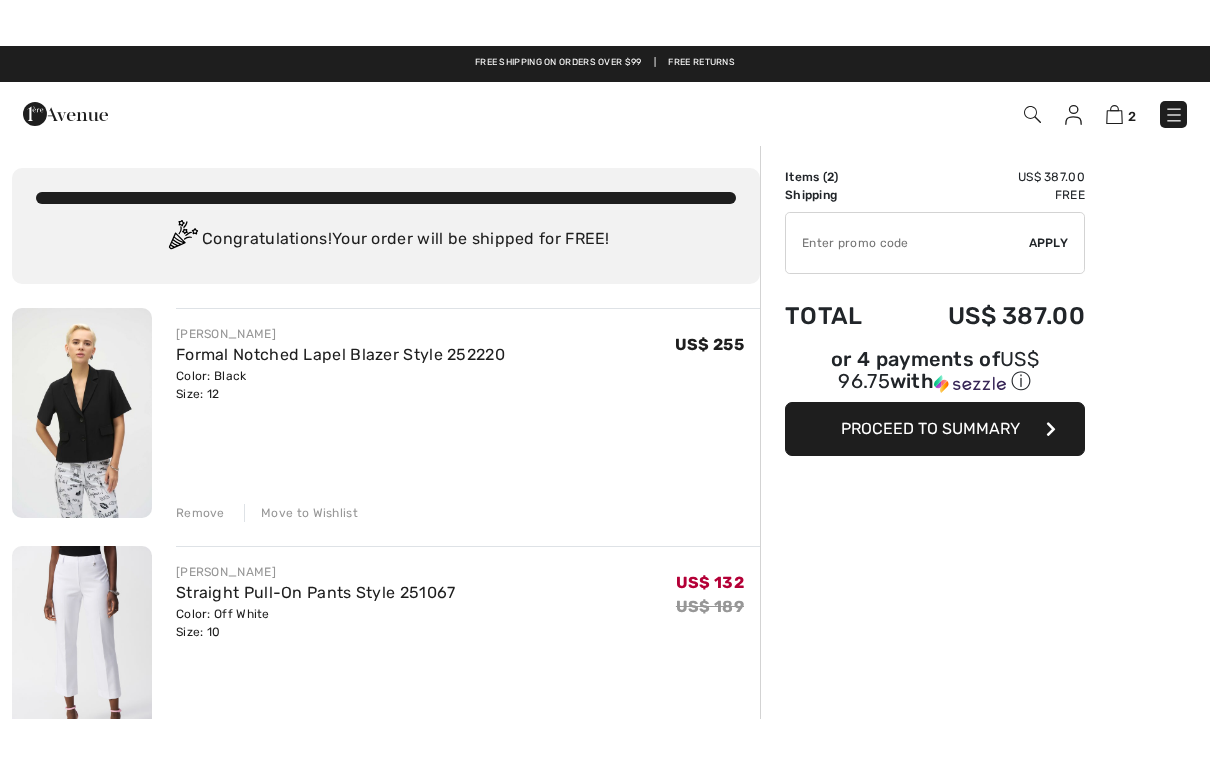 scroll, scrollTop: 0, scrollLeft: 0, axis: both 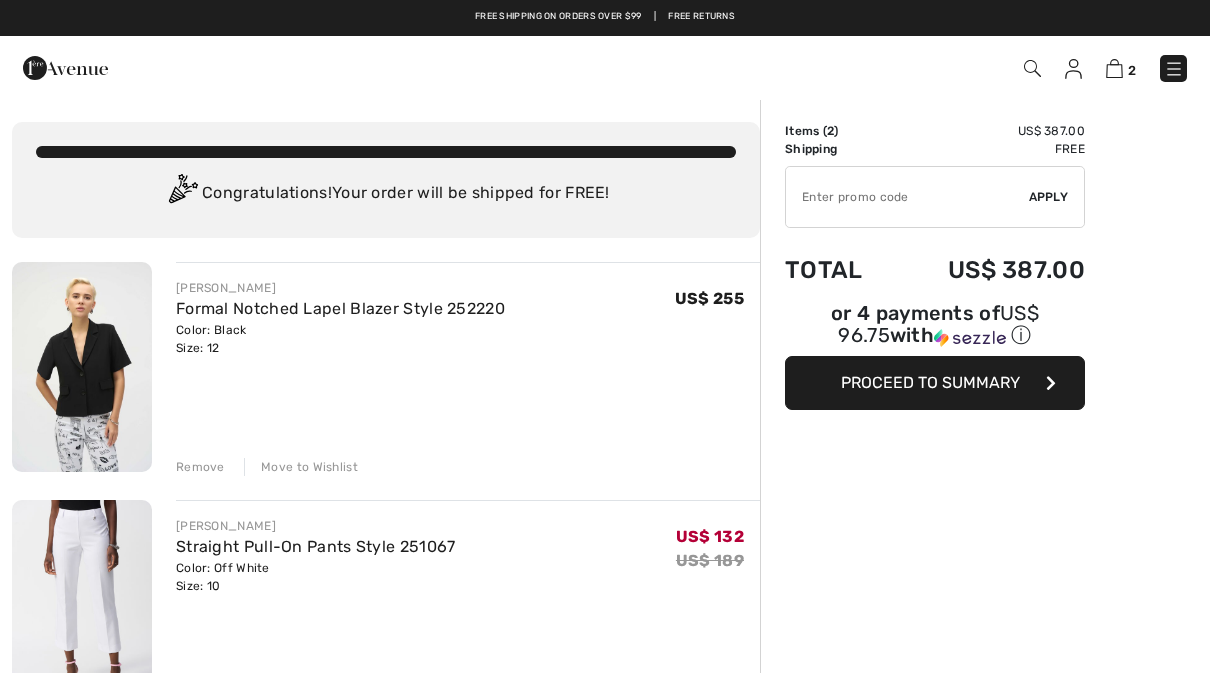 click on "Move to Wishlist" at bounding box center [301, 467] 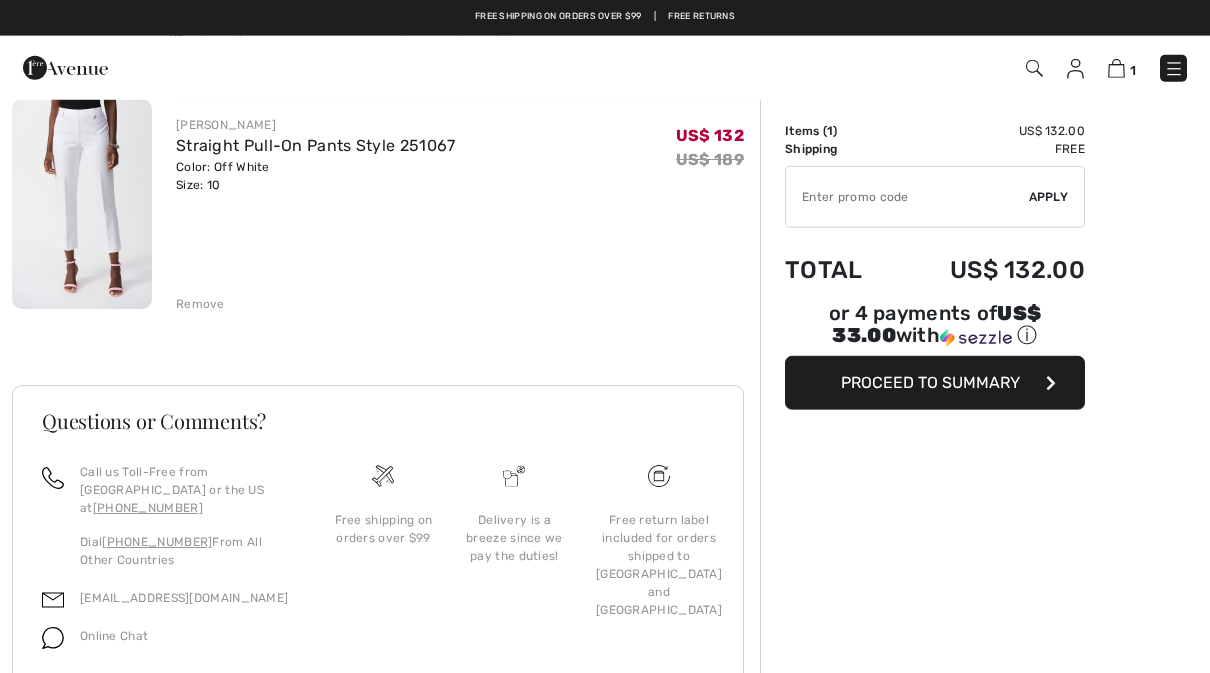 scroll, scrollTop: 188, scrollLeft: 0, axis: vertical 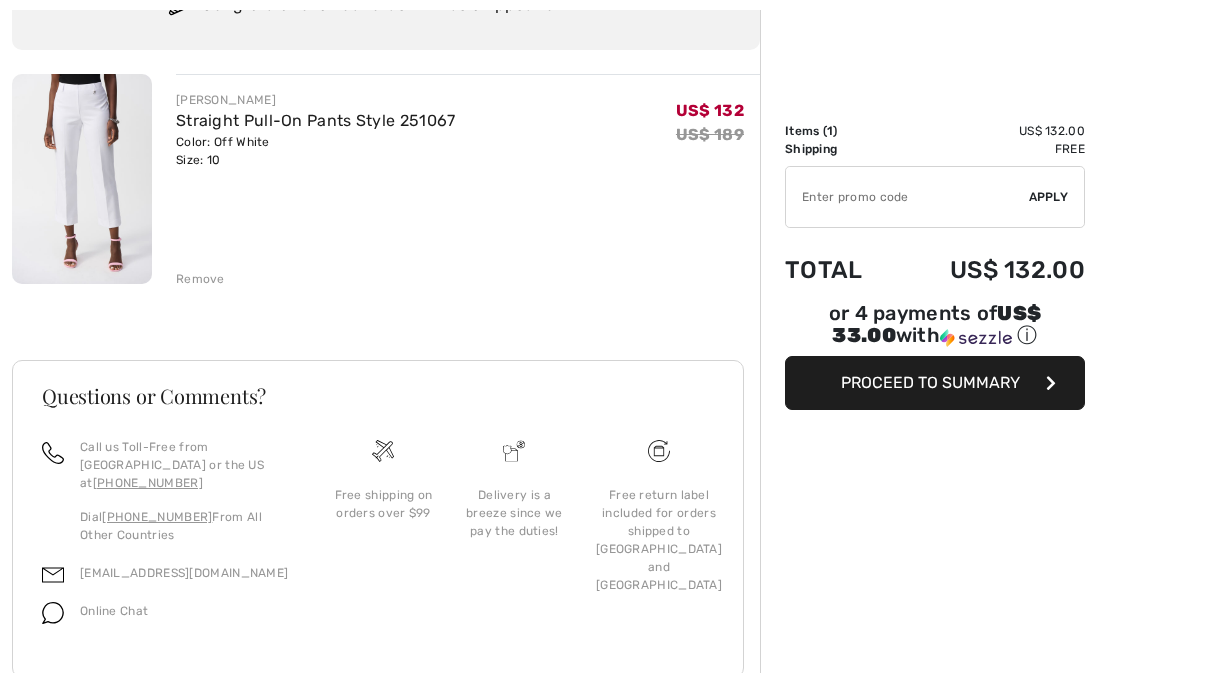 click on "Proceed to Summary" at bounding box center [935, 383] 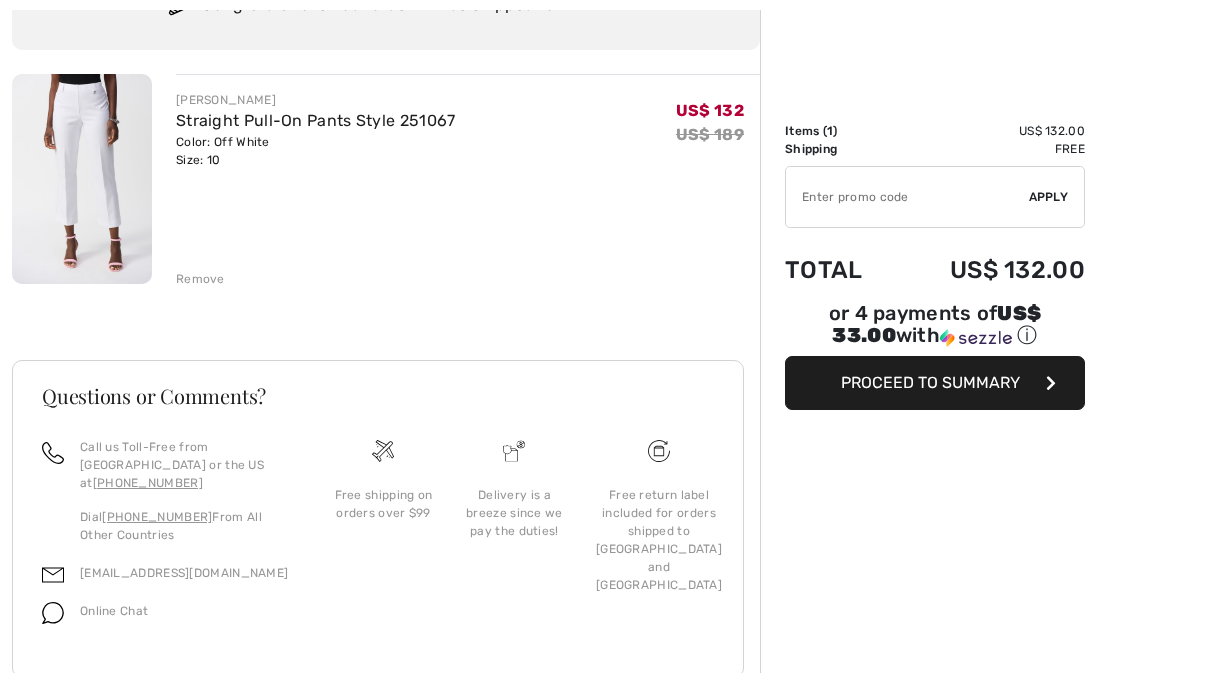 click on "Proceed to Summary" at bounding box center (930, 382) 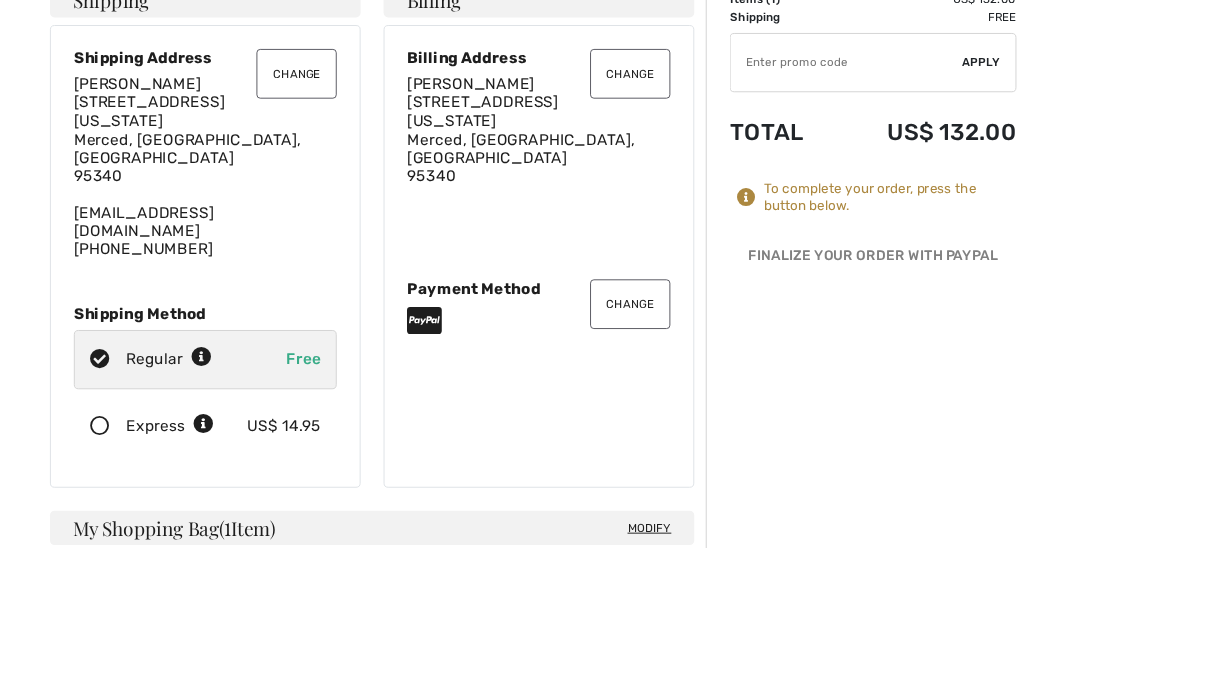 scroll, scrollTop: 132, scrollLeft: 0, axis: vertical 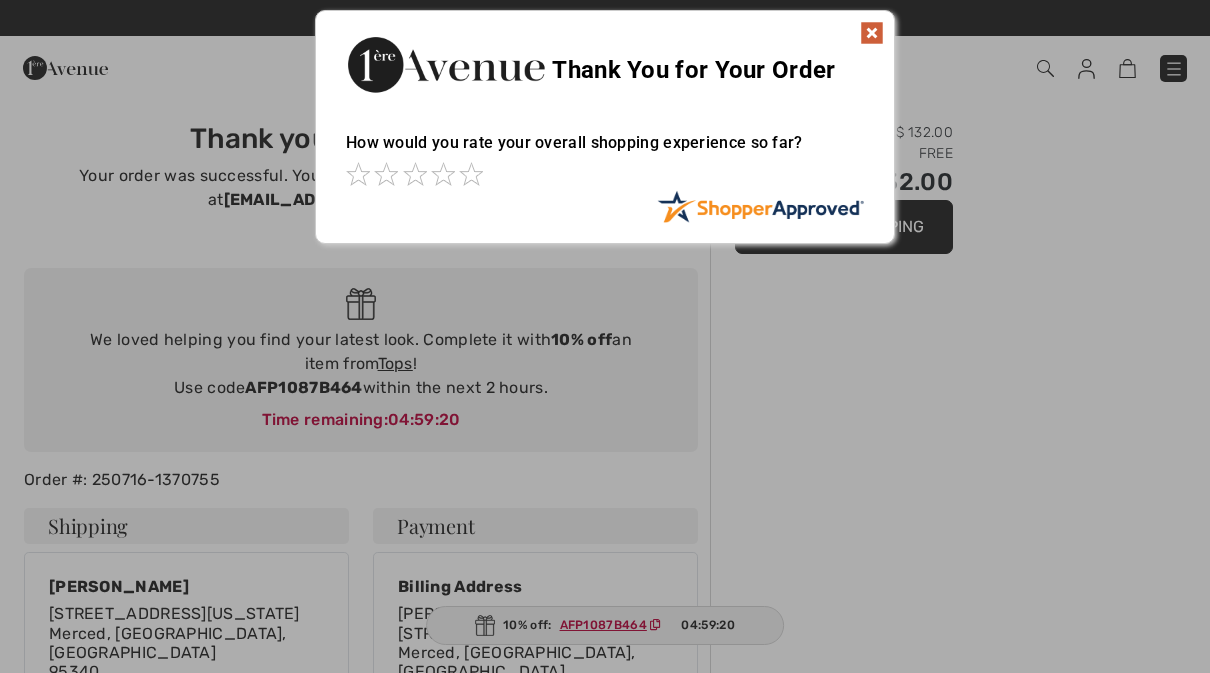 click at bounding box center [872, 33] 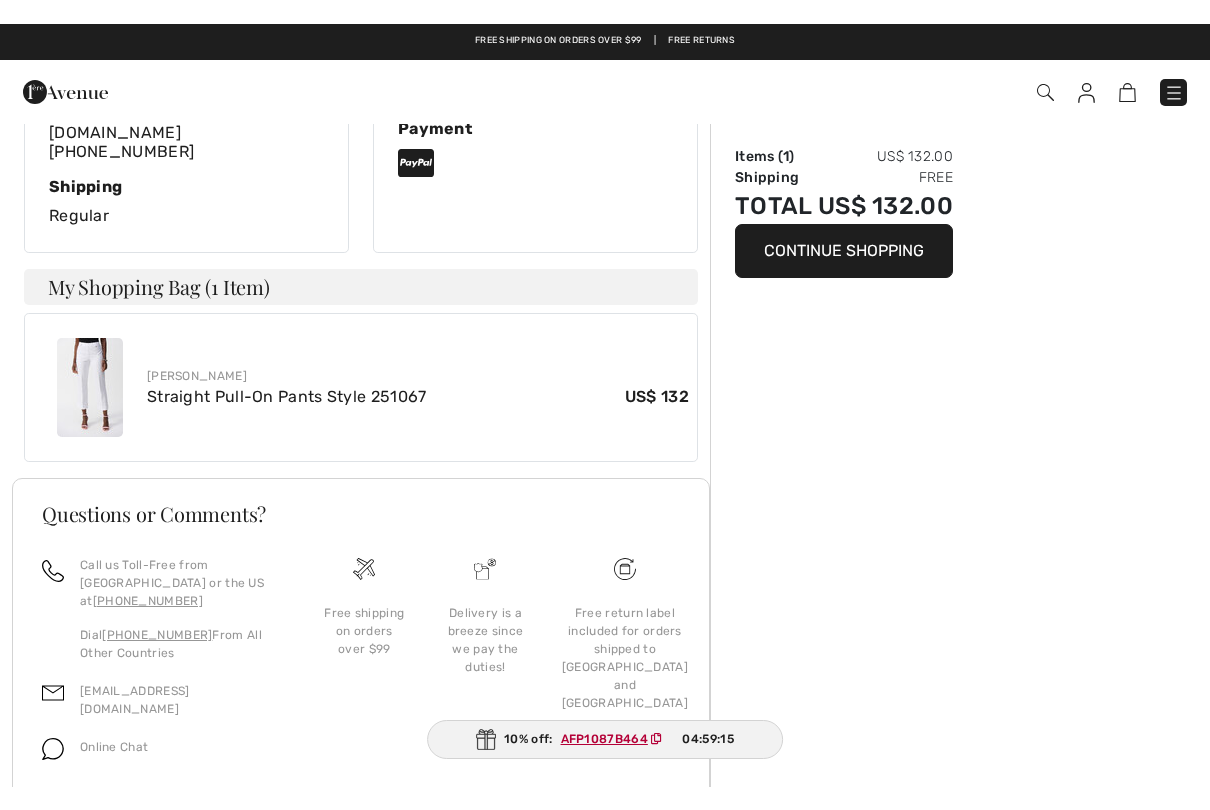 scroll, scrollTop: 575, scrollLeft: 0, axis: vertical 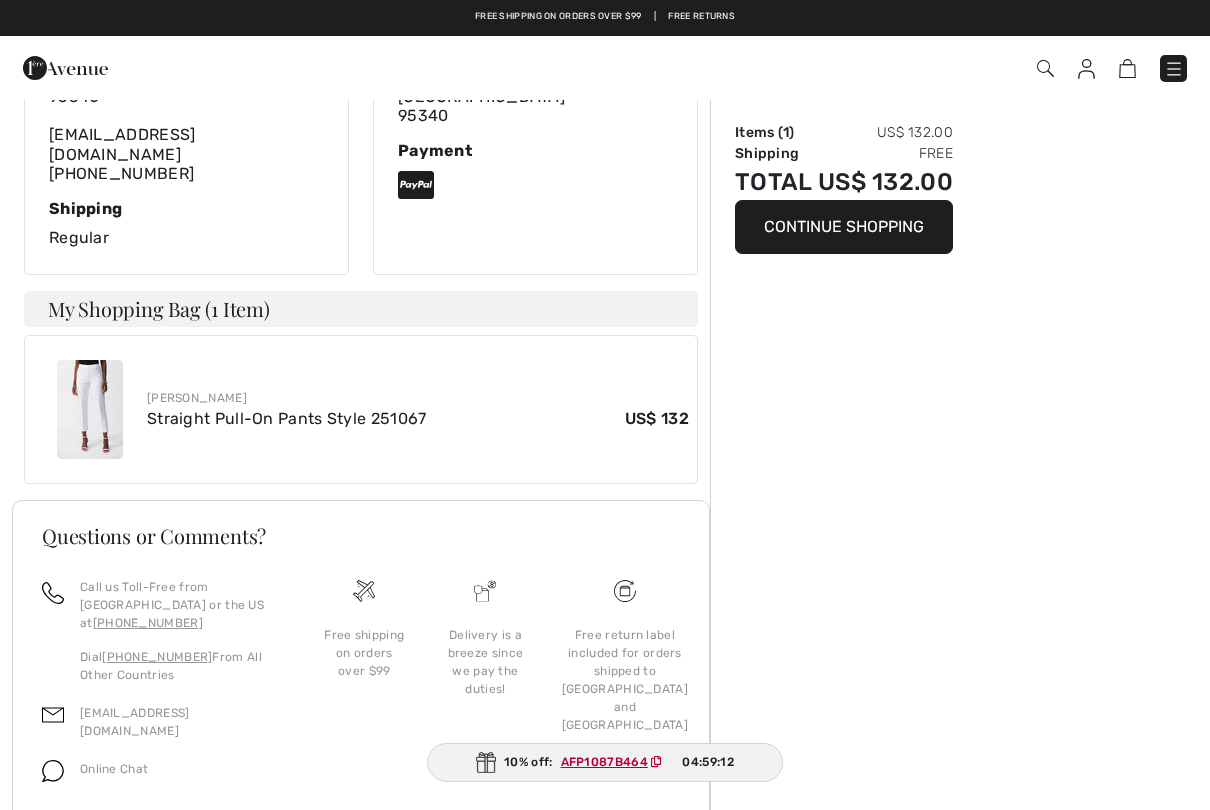 click on "Straight Pull-On Pants Style 251067" at bounding box center (287, 418) 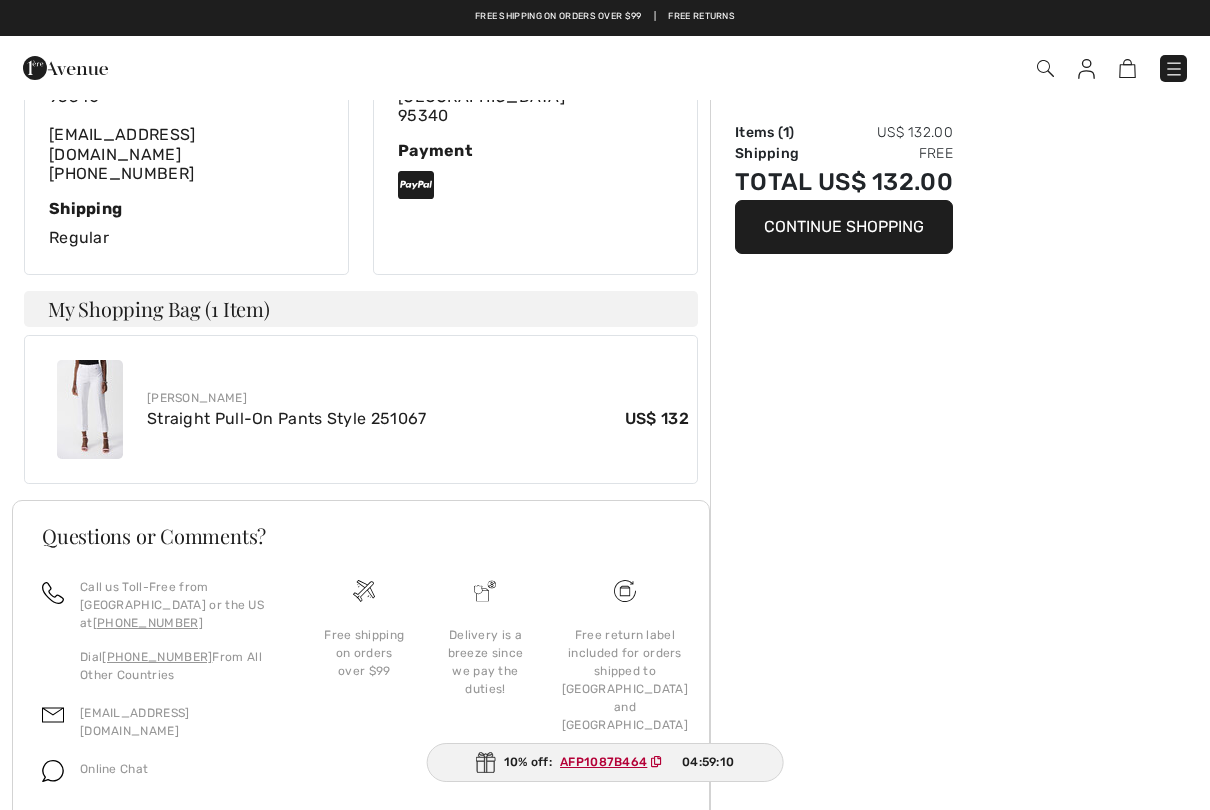 click on "Straight Pull-On Pants Style 251067" at bounding box center [287, 418] 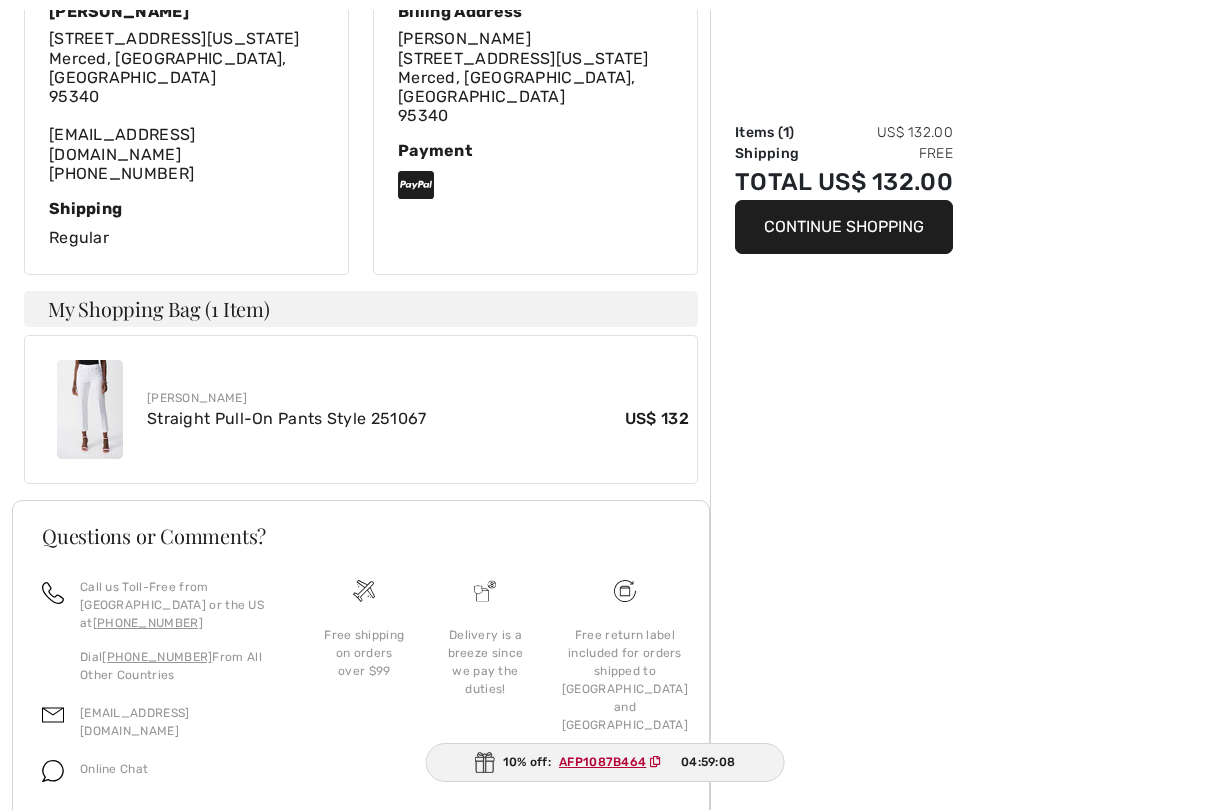 click on "Straight Pull-On Pants Style 251067" at bounding box center [287, 418] 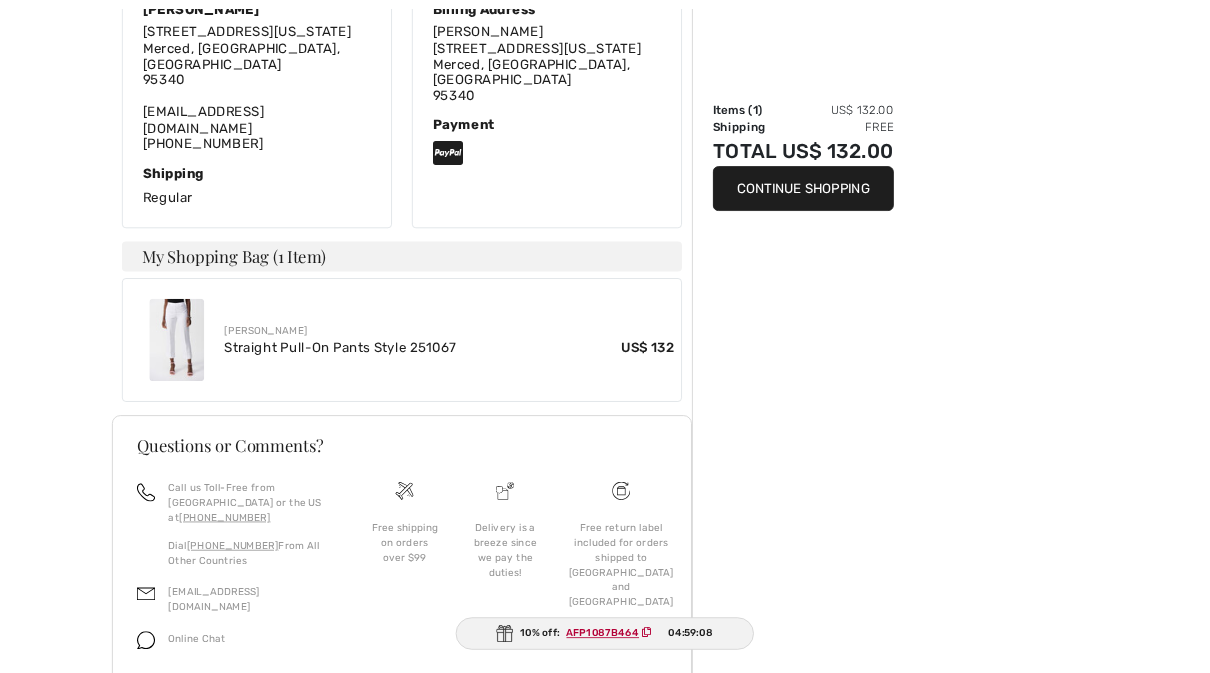 scroll, scrollTop: 712, scrollLeft: 0, axis: vertical 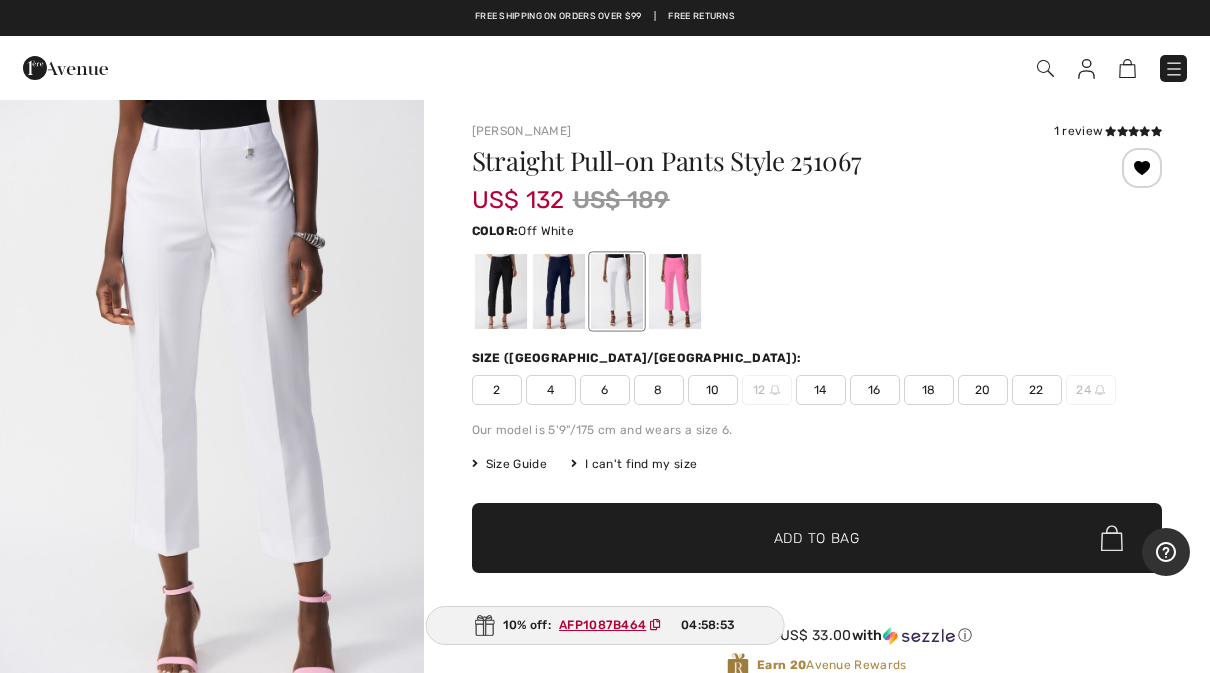 click at bounding box center (1086, 69) 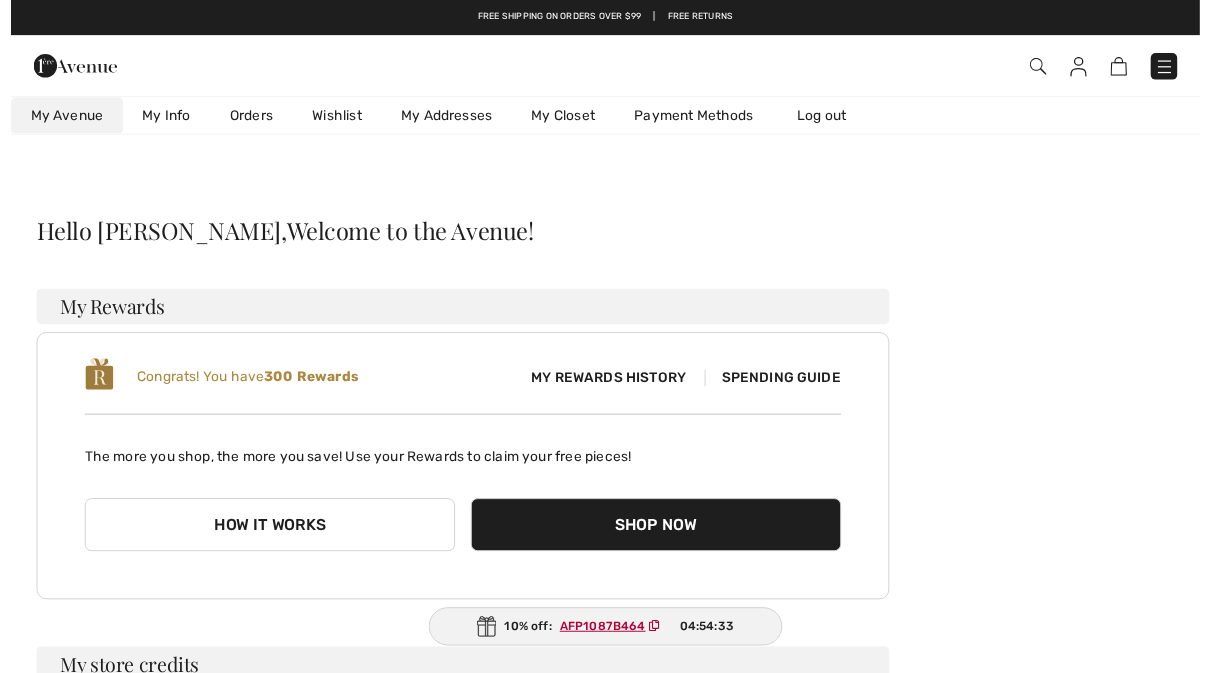 scroll, scrollTop: 0, scrollLeft: 0, axis: both 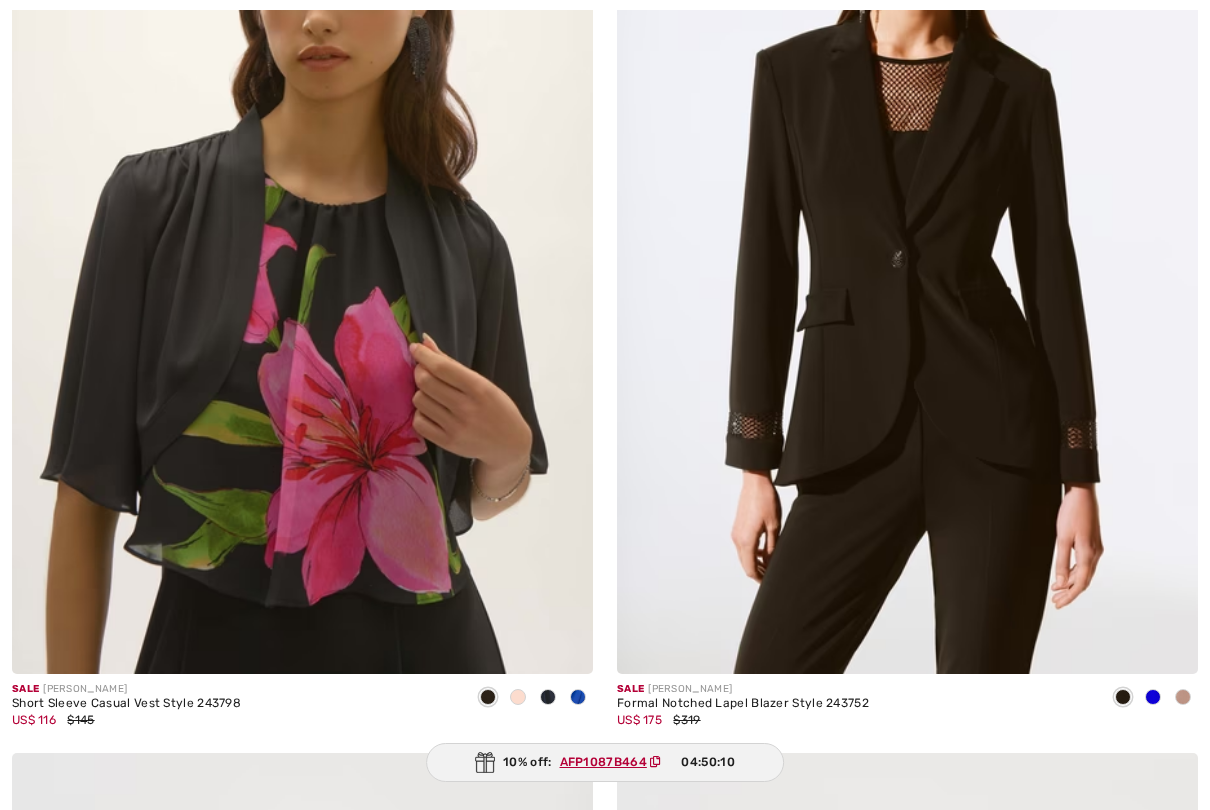 click at bounding box center (302, 239) 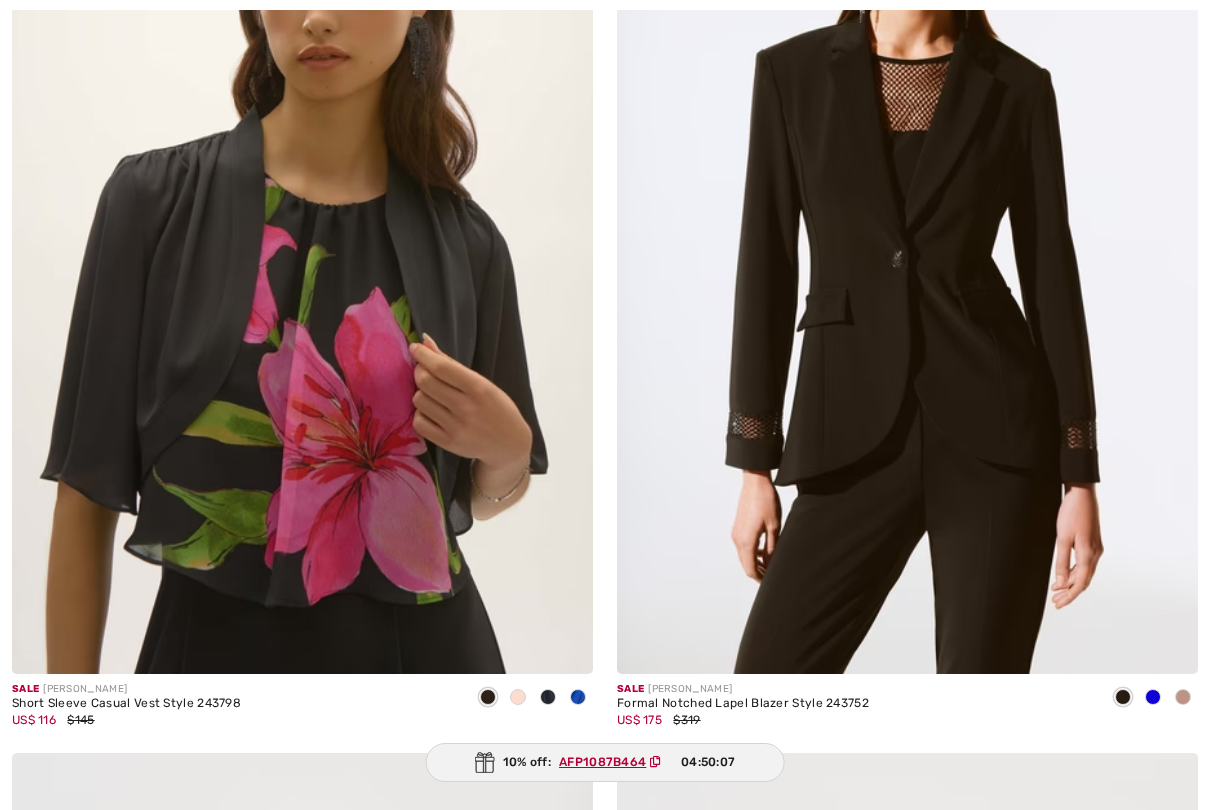 click on "Short Sleeve Casual Vest Style 243798" at bounding box center (126, 704) 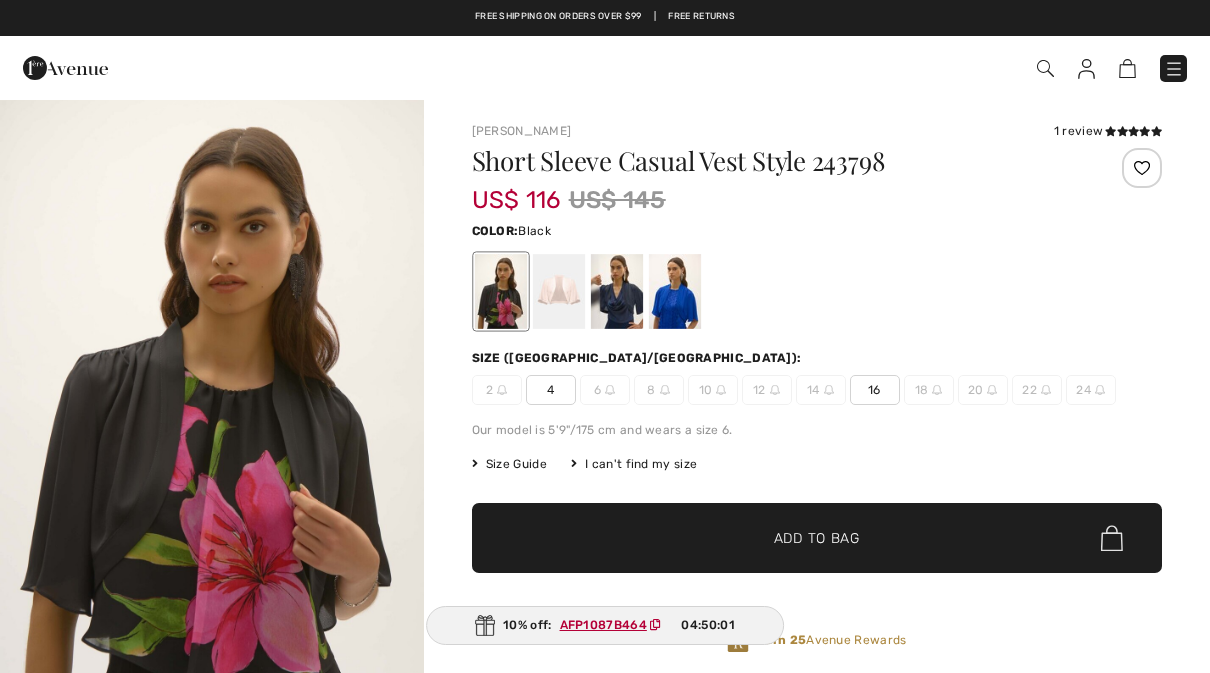 scroll, scrollTop: 0, scrollLeft: 0, axis: both 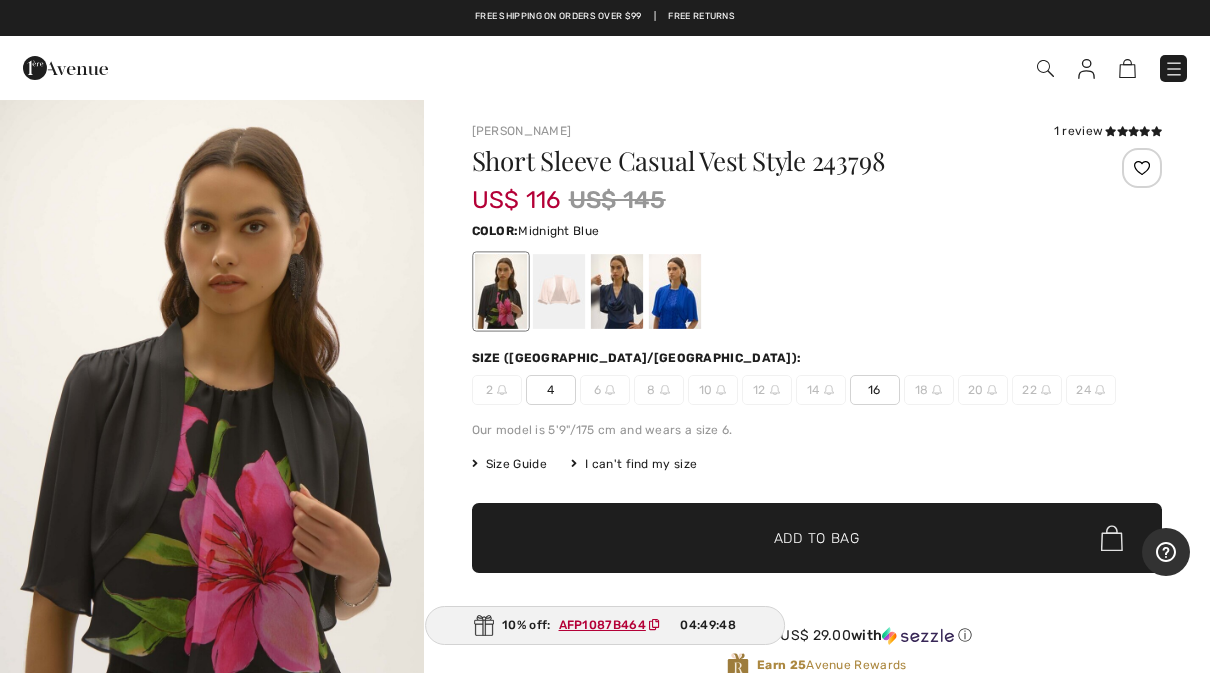 click at bounding box center [616, 291] 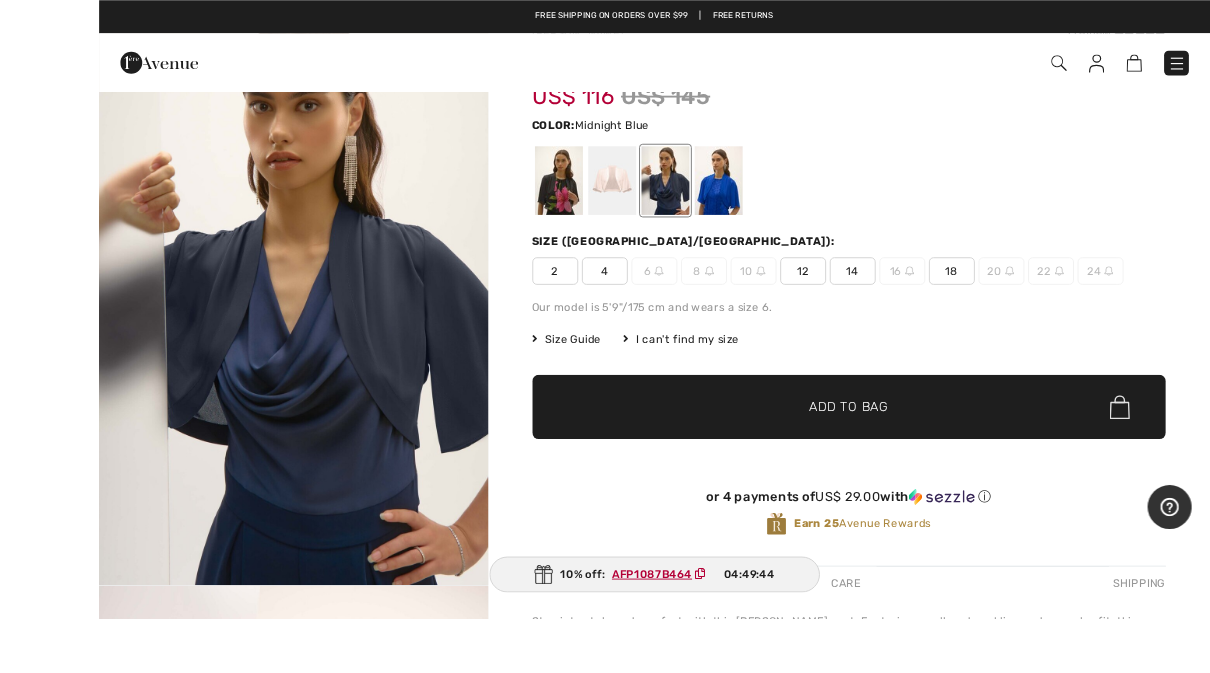 scroll, scrollTop: 95, scrollLeft: 0, axis: vertical 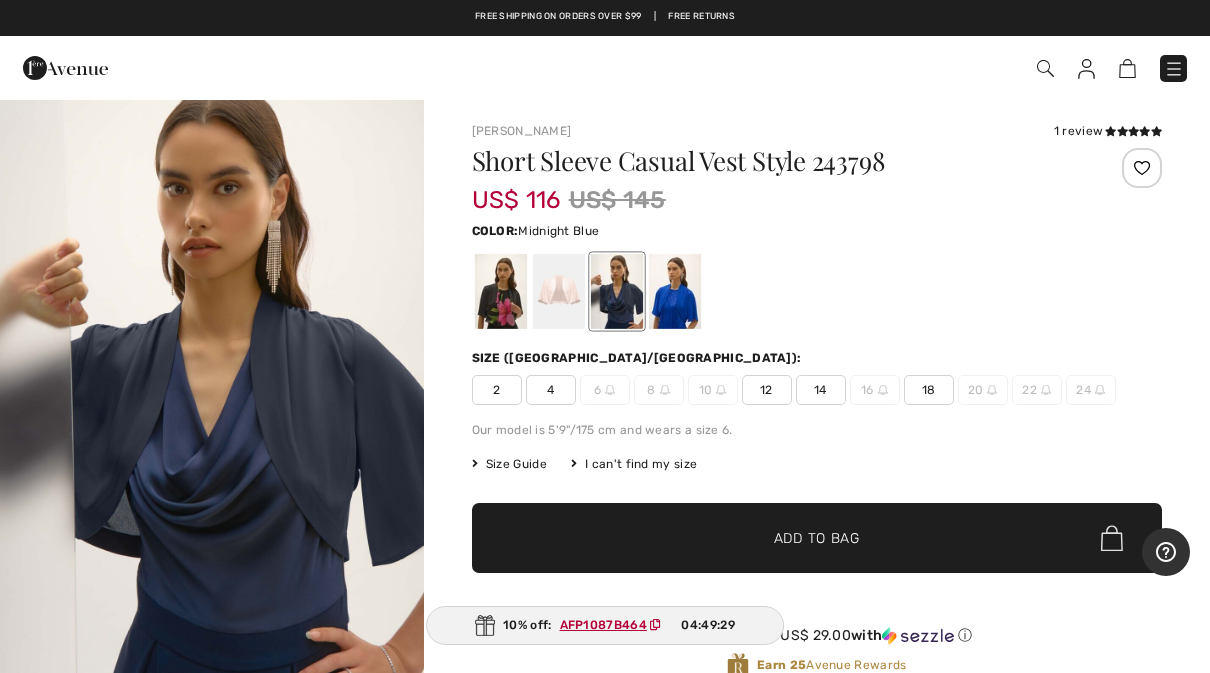 click on "Short Sleeve Casual Vest  Style 243798" at bounding box center [759, 161] 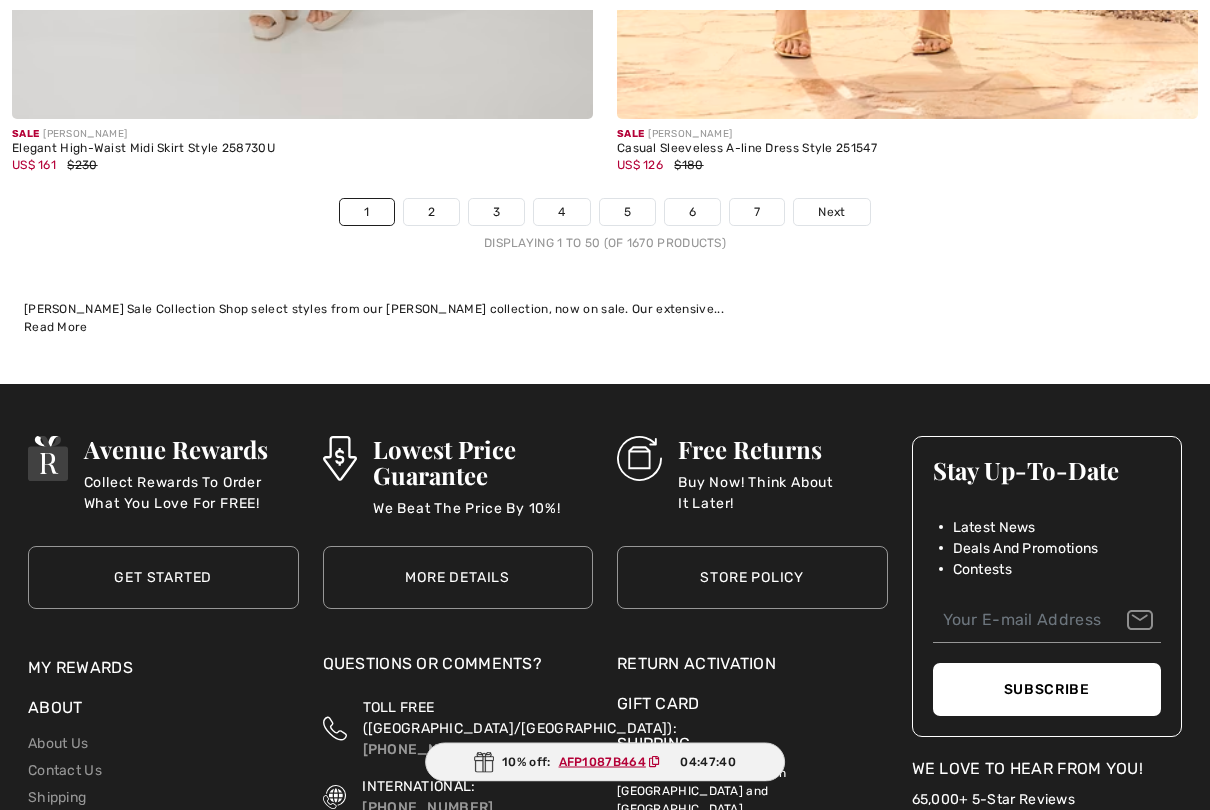 scroll, scrollTop: 24590, scrollLeft: 0, axis: vertical 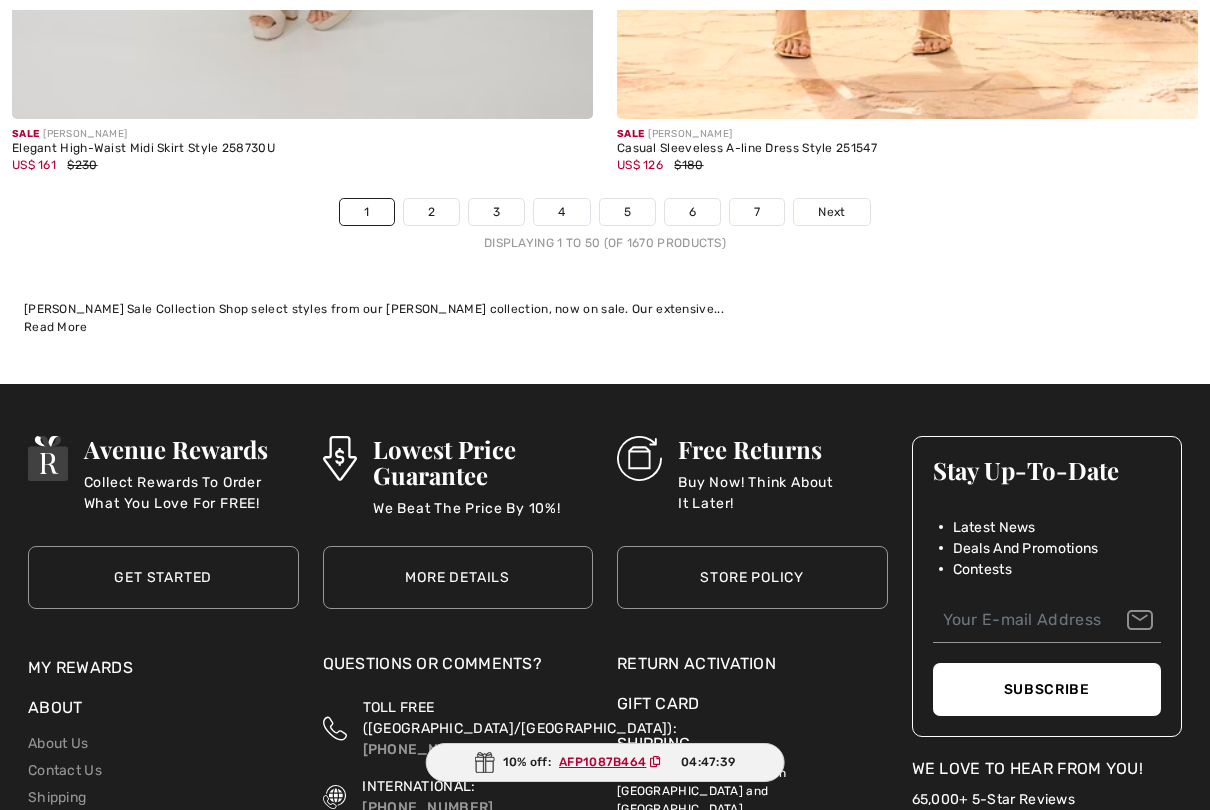 click on "2" at bounding box center [431, 212] 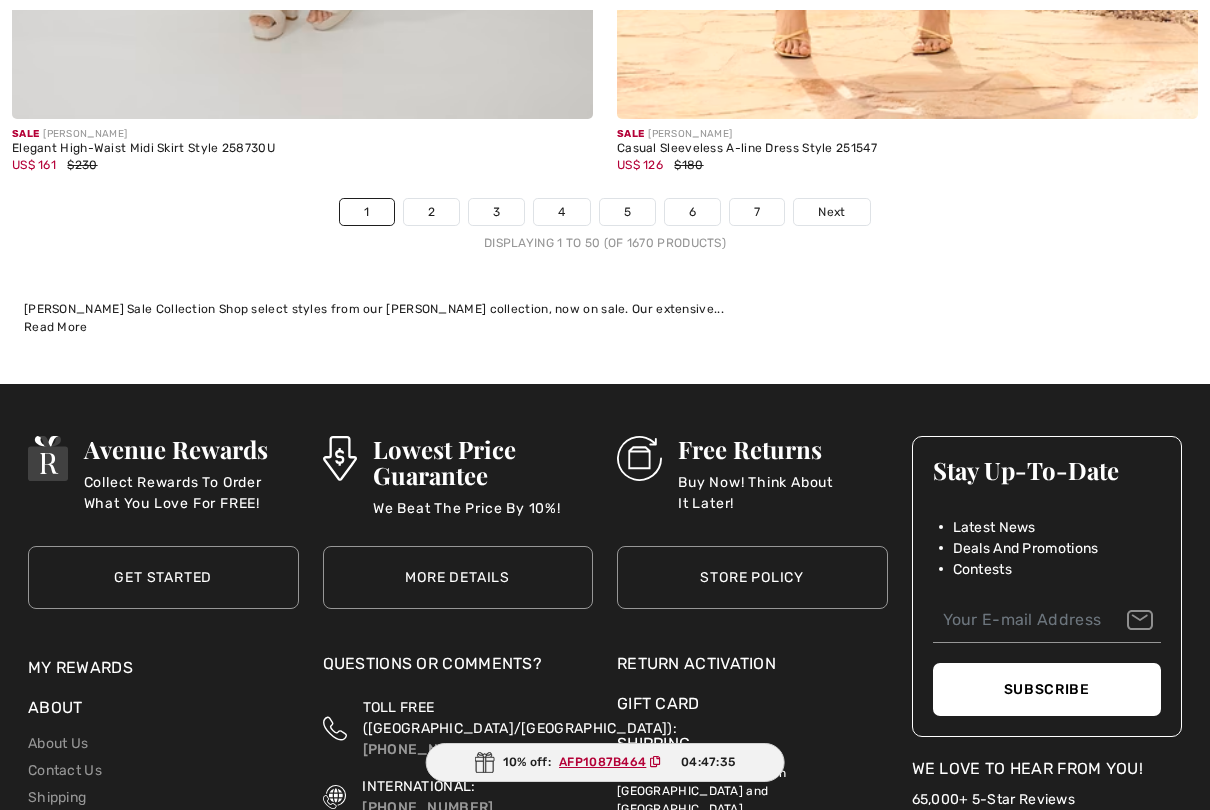 click on "2" at bounding box center [431, 212] 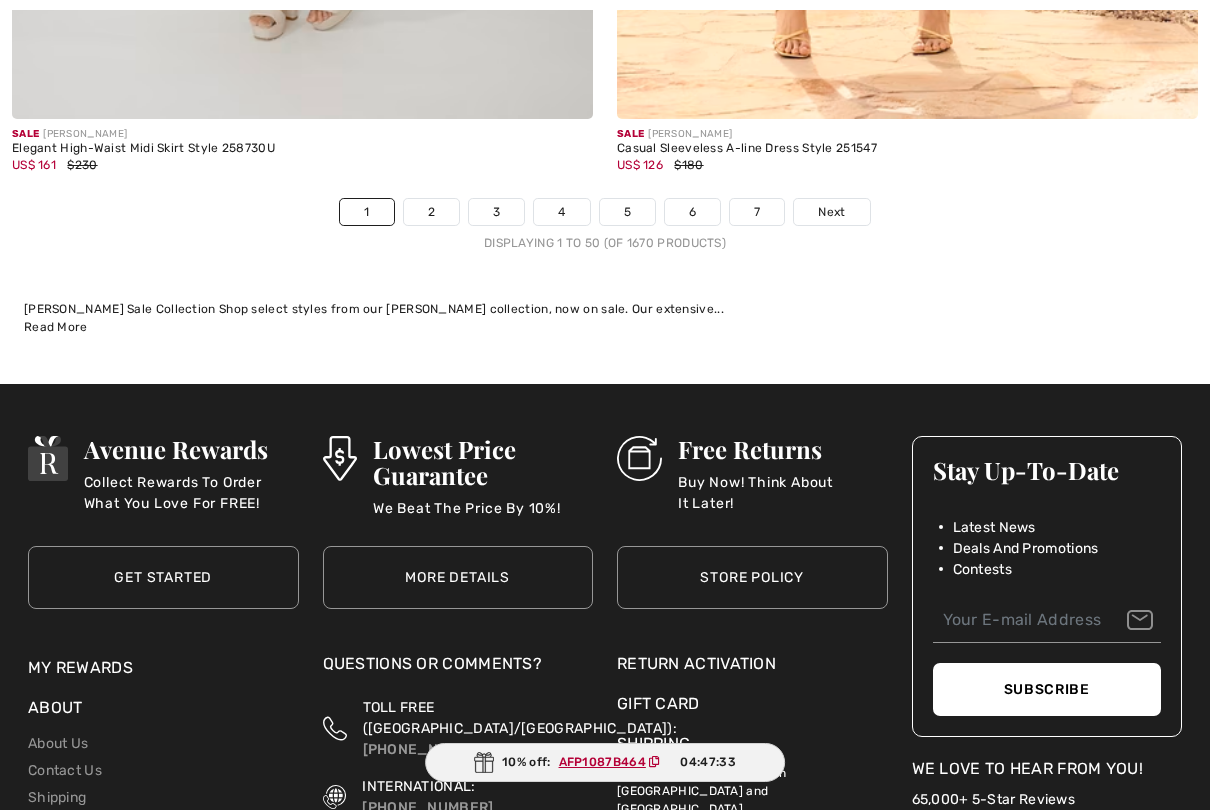 click on "2" at bounding box center (431, 212) 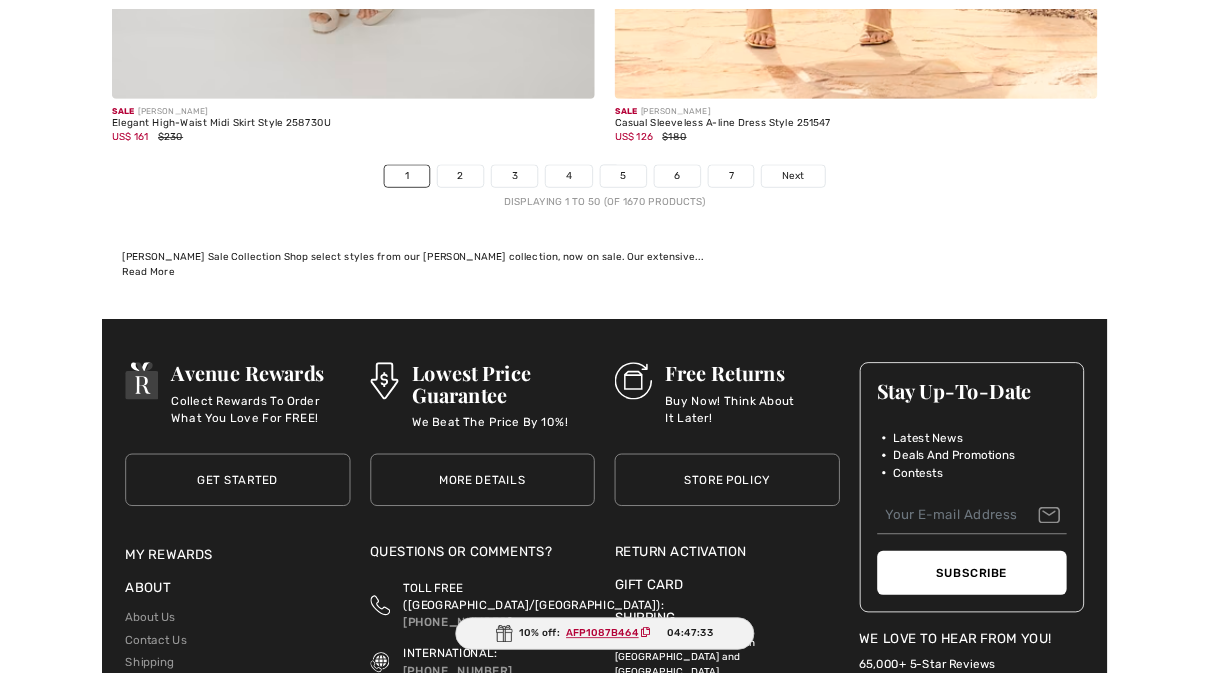 scroll, scrollTop: 24646, scrollLeft: 0, axis: vertical 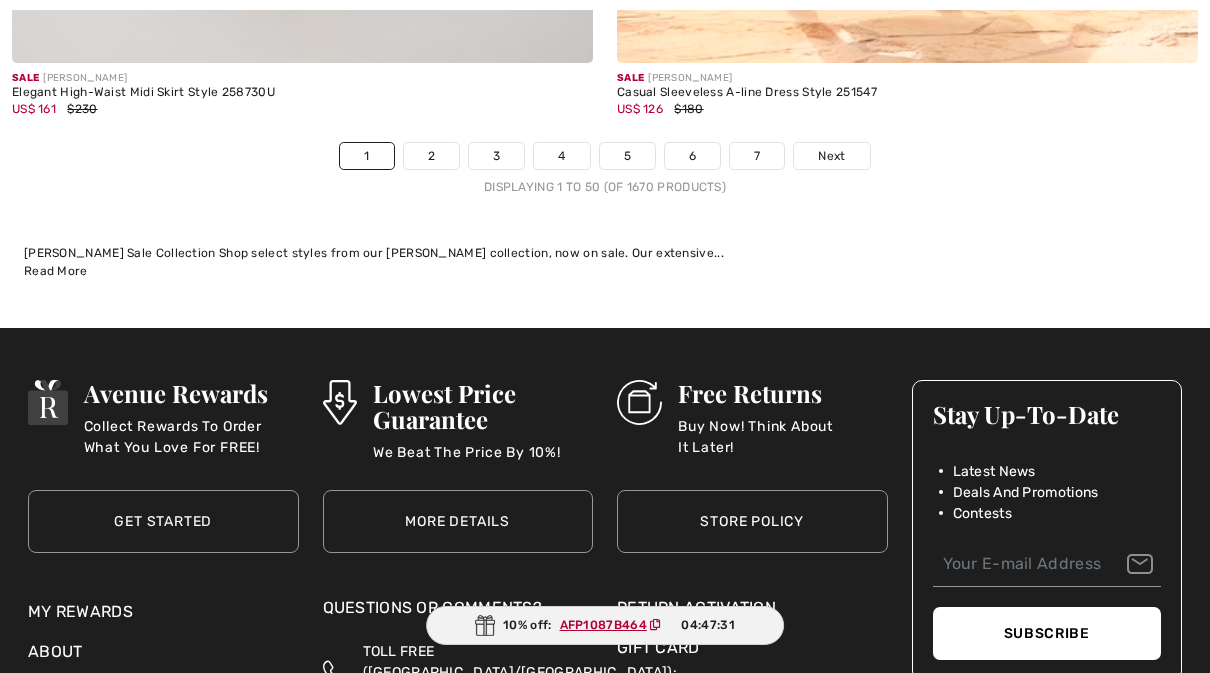 click on "2" at bounding box center (431, 156) 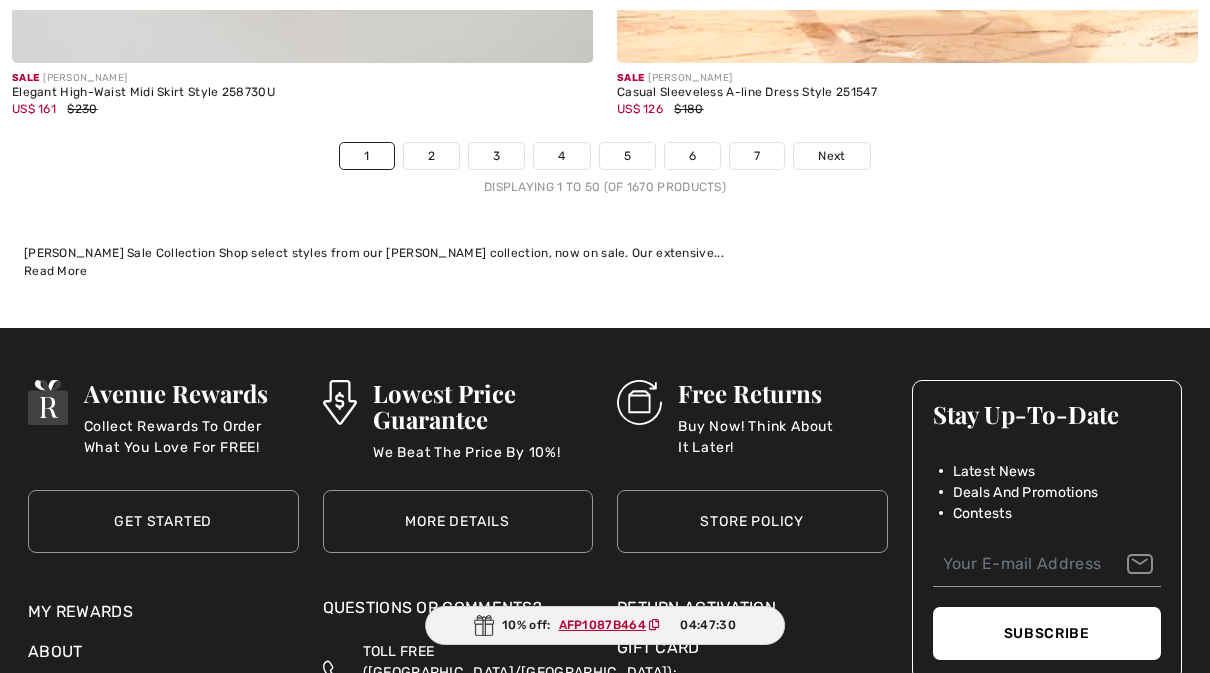 click on "2" at bounding box center [431, 156] 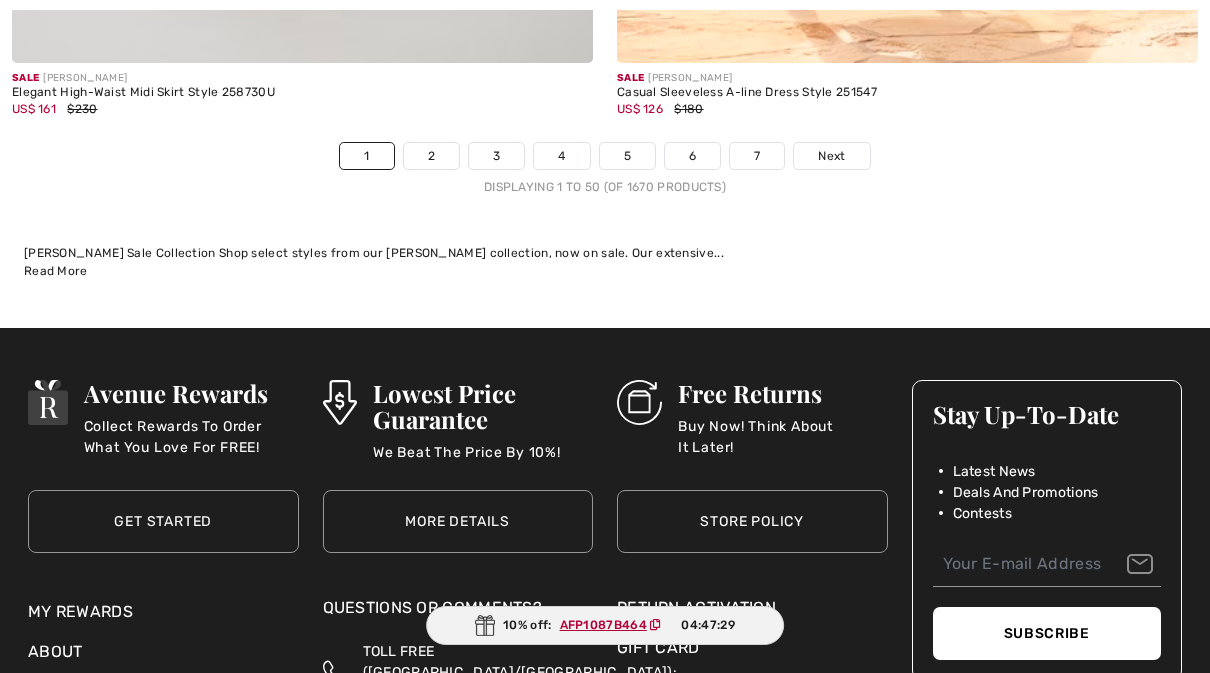 click on "2" at bounding box center (431, 156) 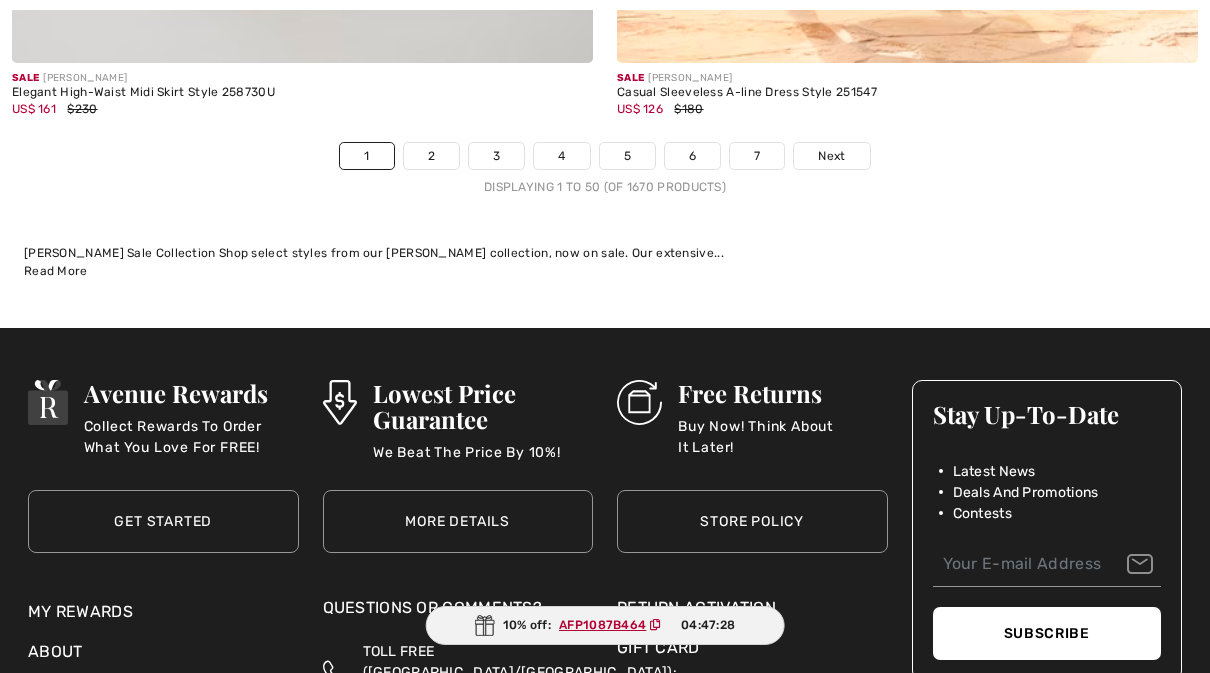 click on "1
2
3
4
5
6
7
Next" at bounding box center (605, 156) 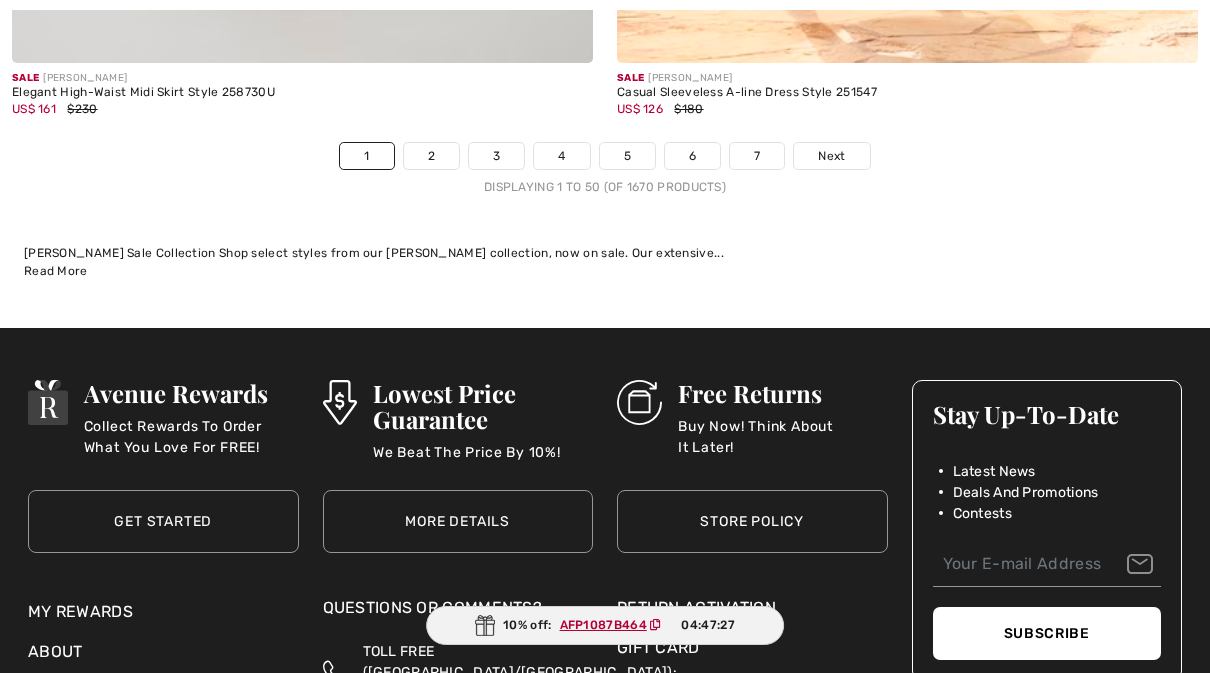 click on "2" at bounding box center (431, 156) 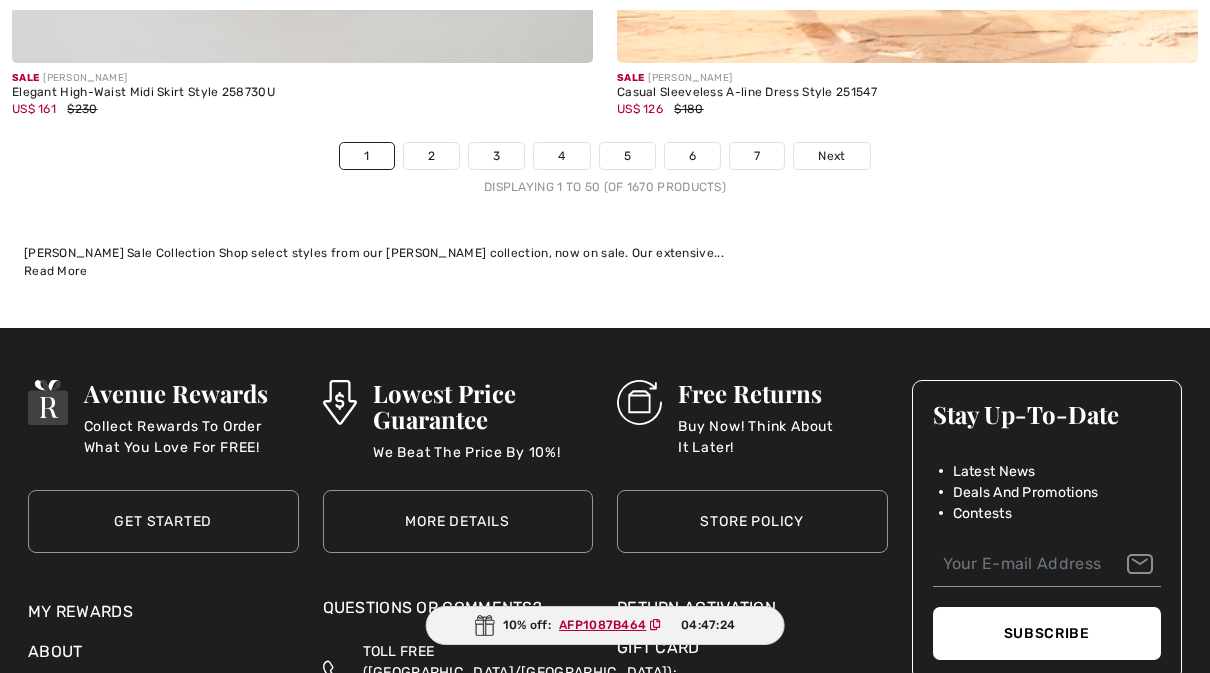 click on "Sale FRANK LYMAN
Elegant High-Waist Midi Skirt Style 258730U
US$ 161
$230" at bounding box center [302, 102] 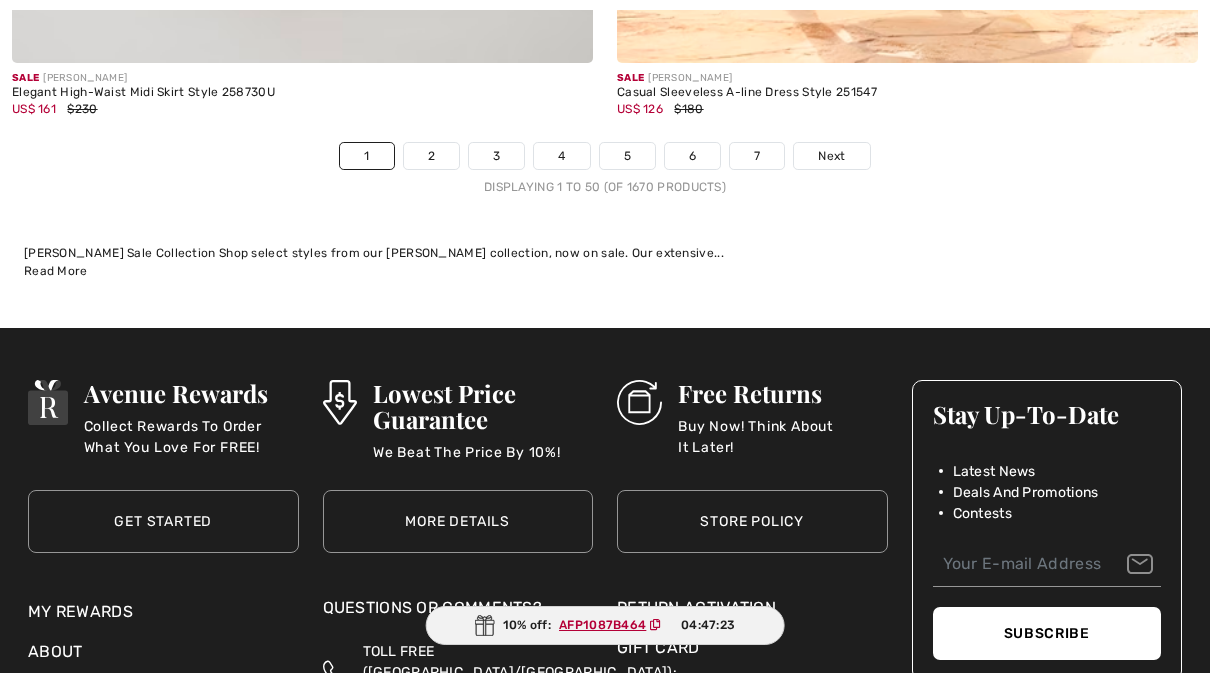 click on "Sale FRANK LYMAN
Elegant High-Waist Midi Skirt Style 258730U
US$ 161
$230" at bounding box center [143, 102] 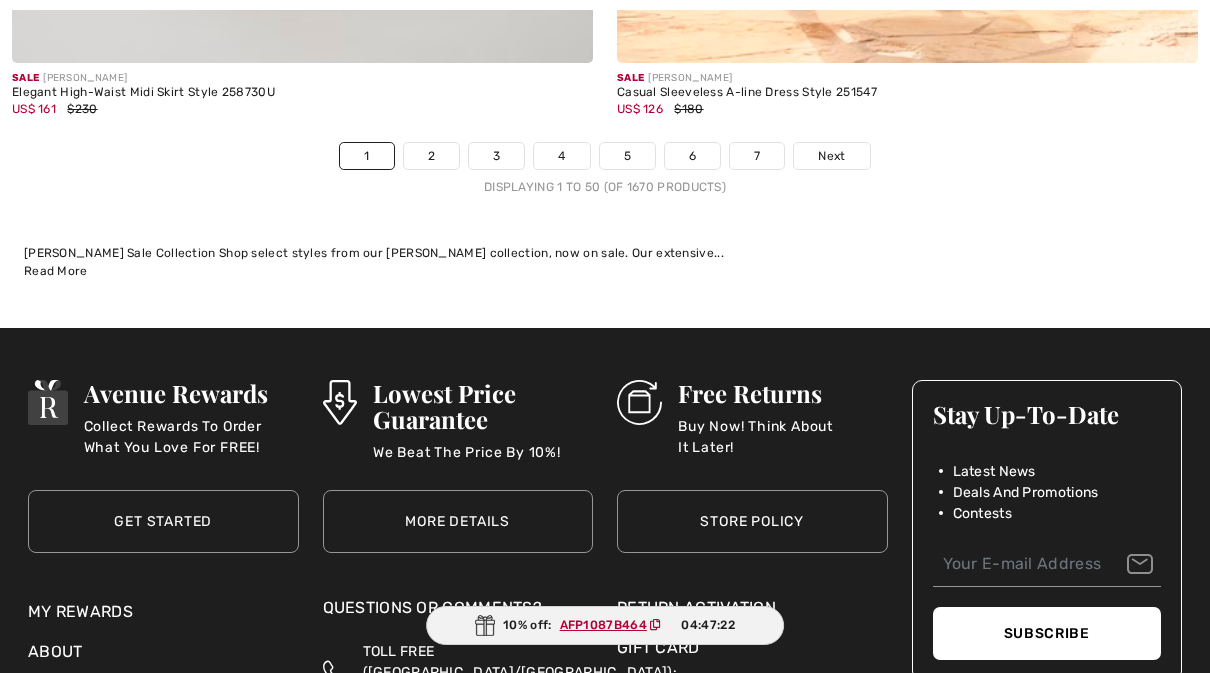 click on "Sale FRANK LYMAN
Elegant High-Waist Midi Skirt Style 258730U
US$ 161
$230" at bounding box center (302, 102) 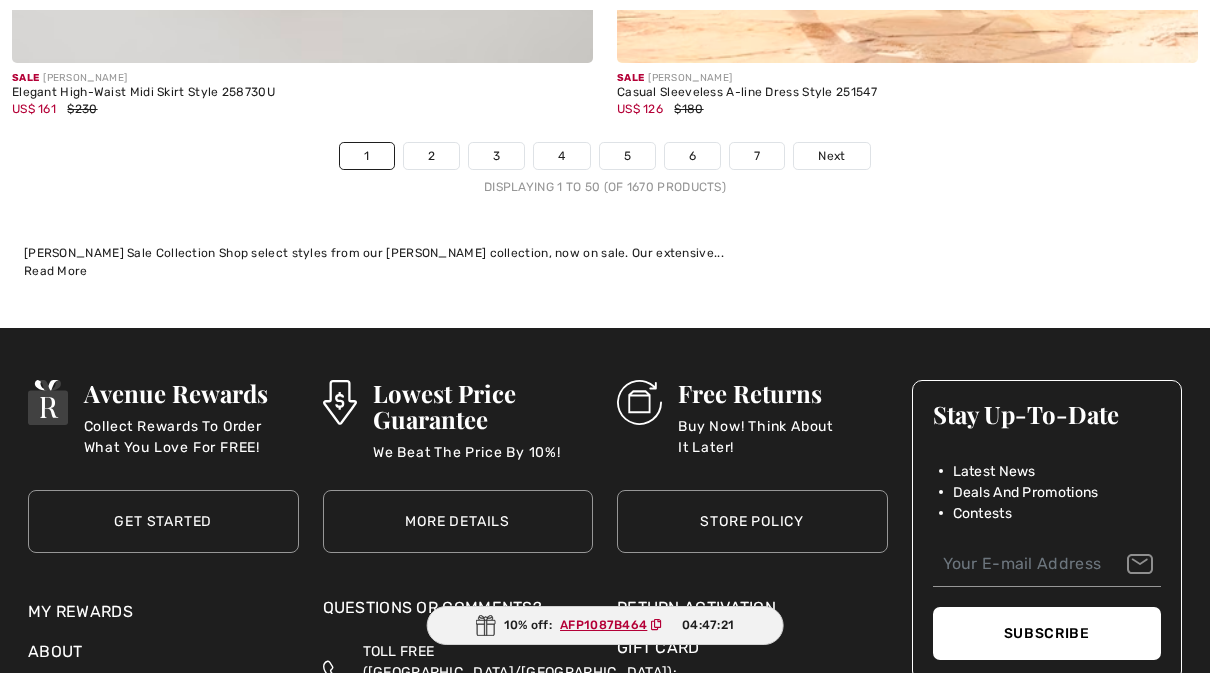 click on "1" at bounding box center (366, 156) 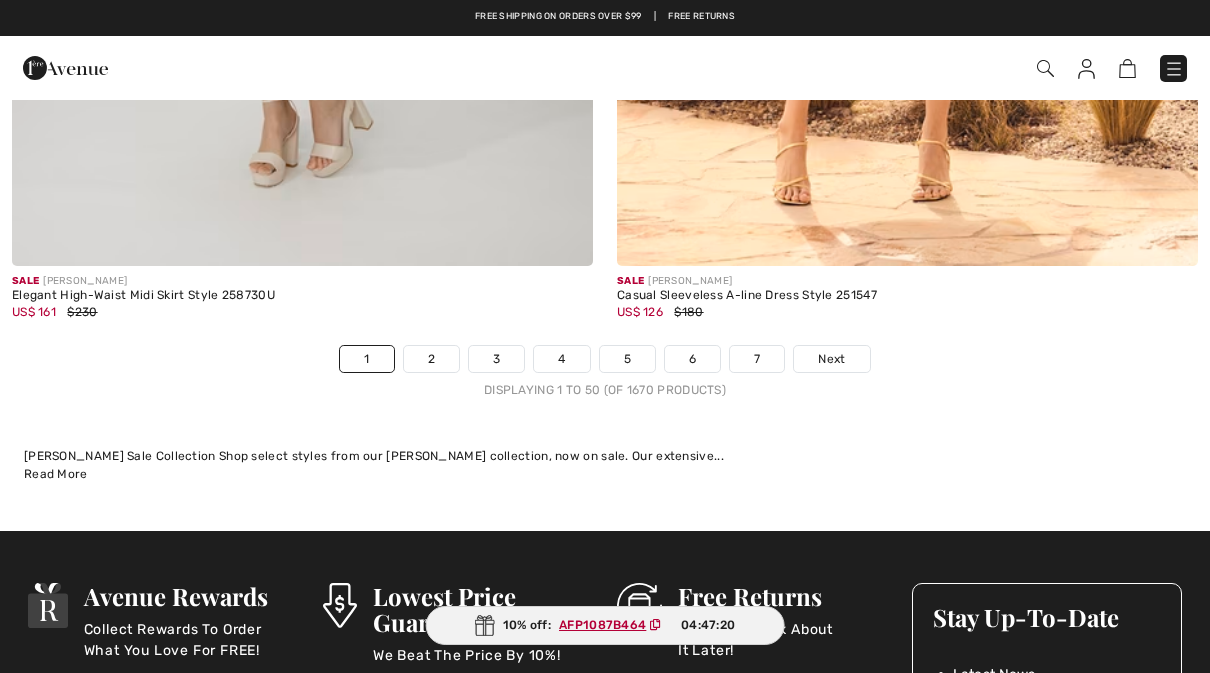 click on "2" at bounding box center (431, 359) 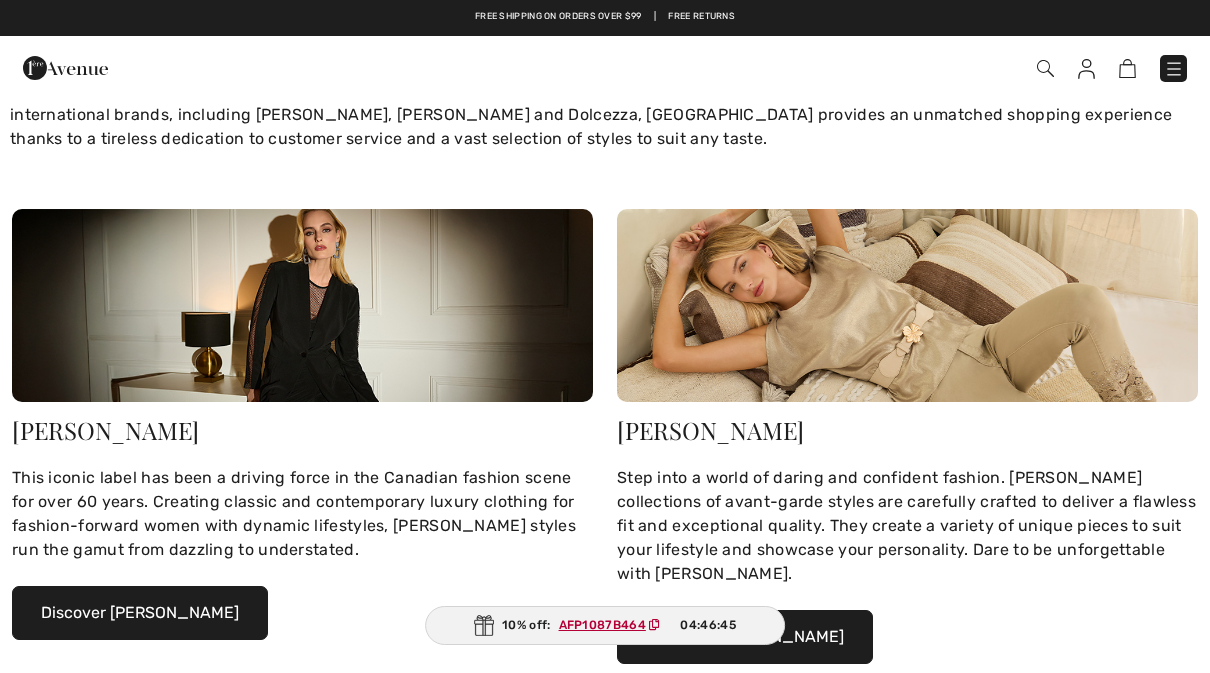 scroll, scrollTop: 0, scrollLeft: 0, axis: both 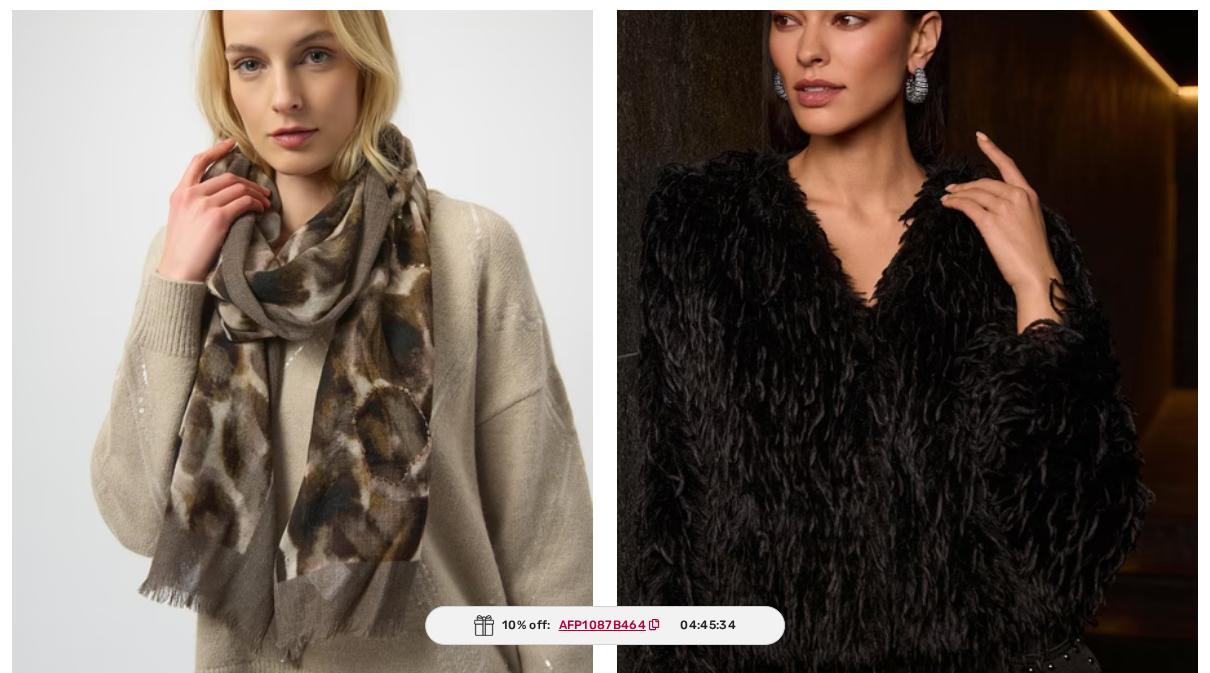 click at bounding box center (302, 297) 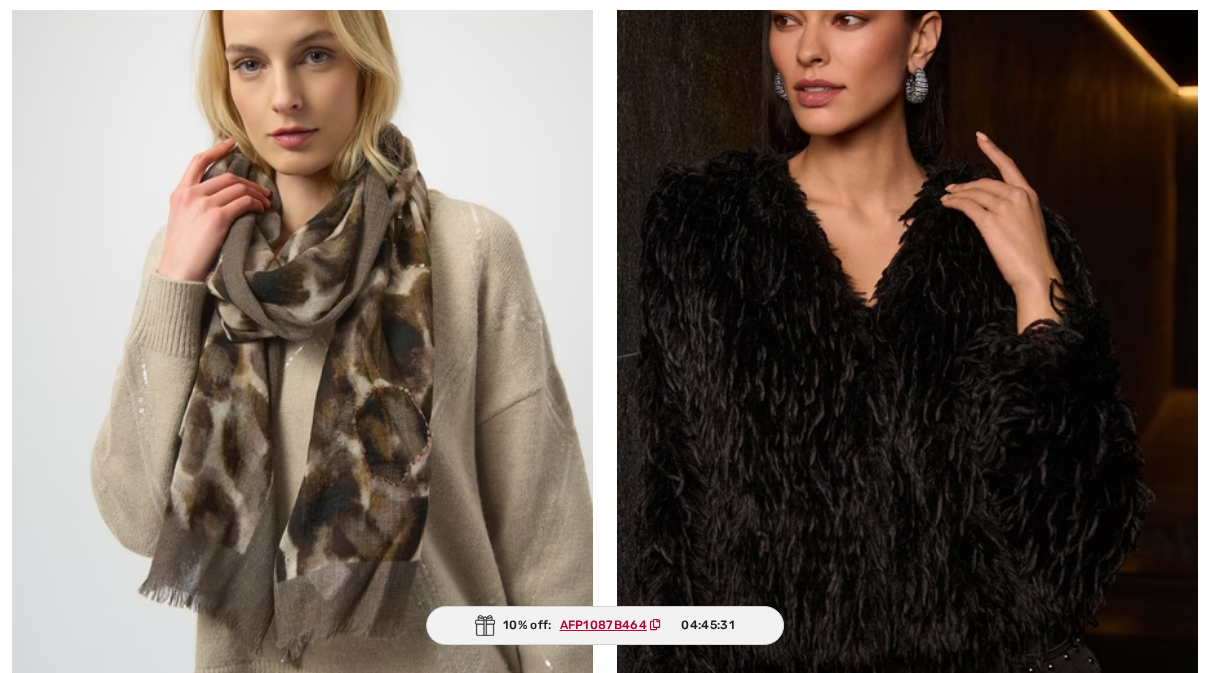 click at bounding box center (302, 1247) 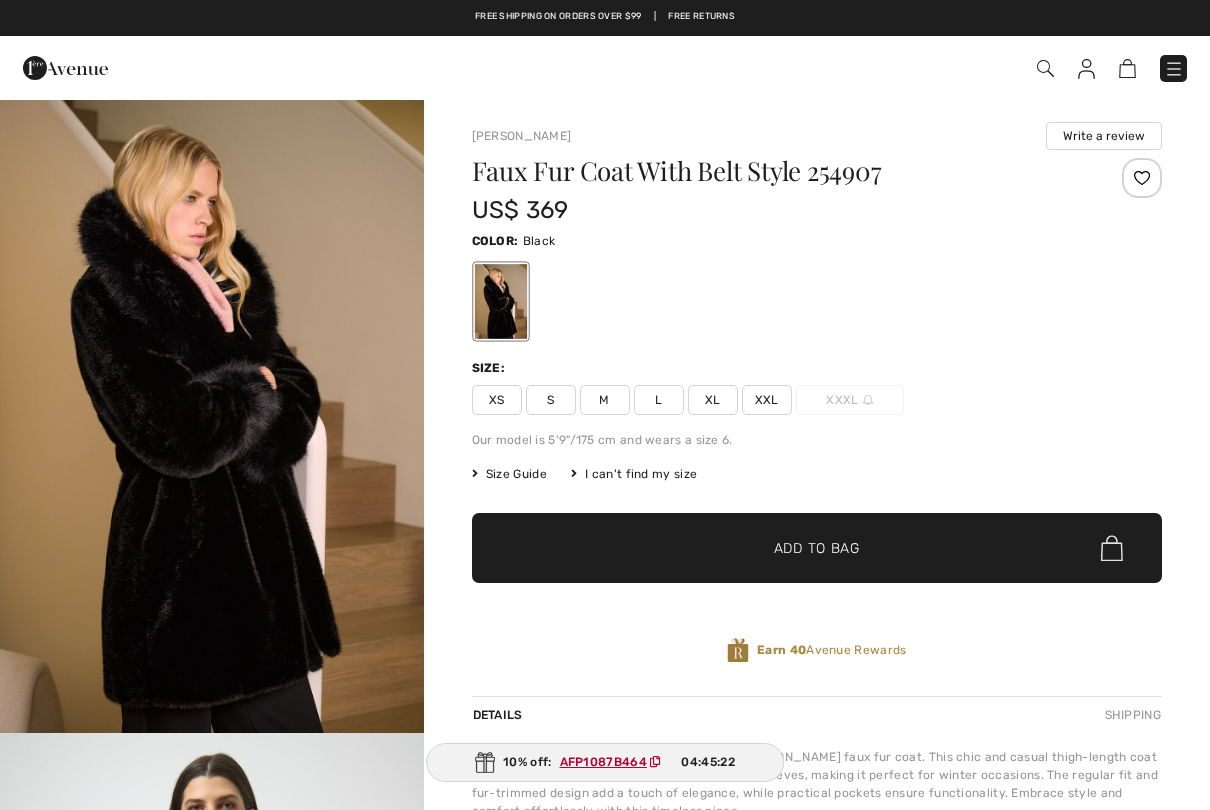 scroll, scrollTop: 0, scrollLeft: 0, axis: both 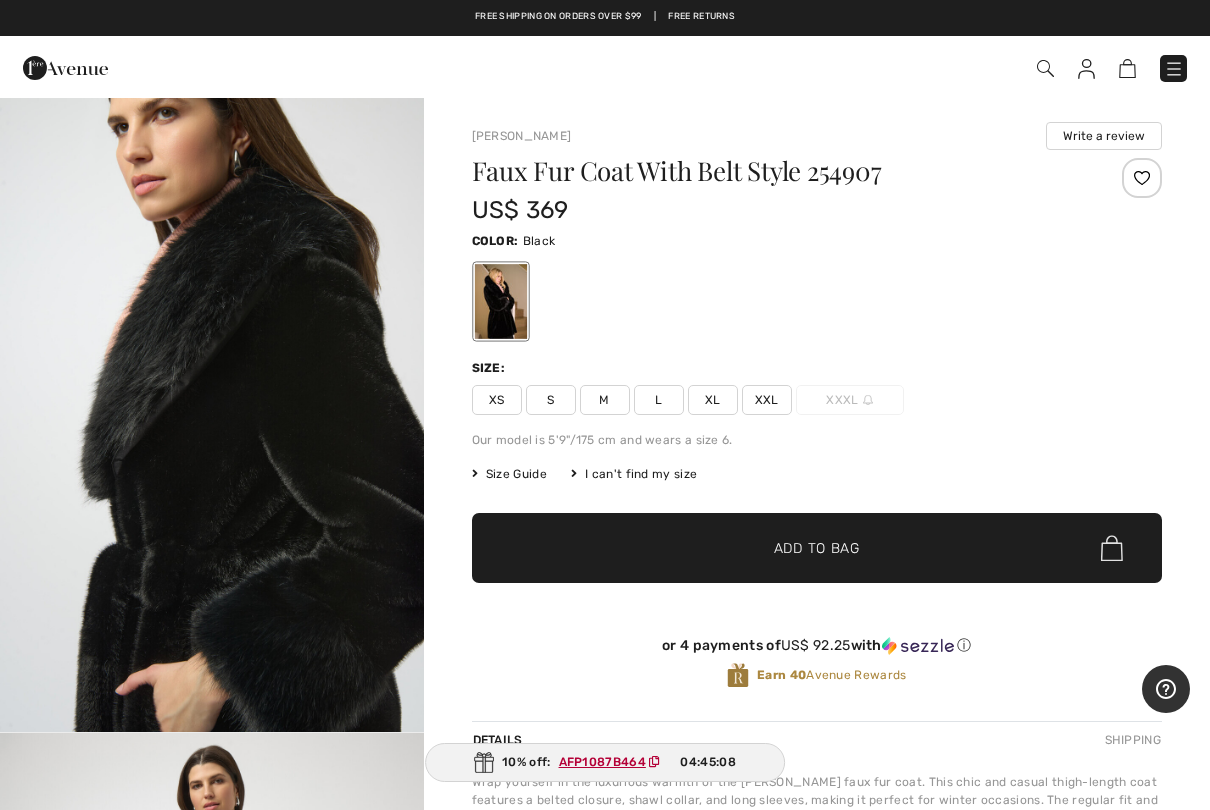 click at bounding box center (257, 68) 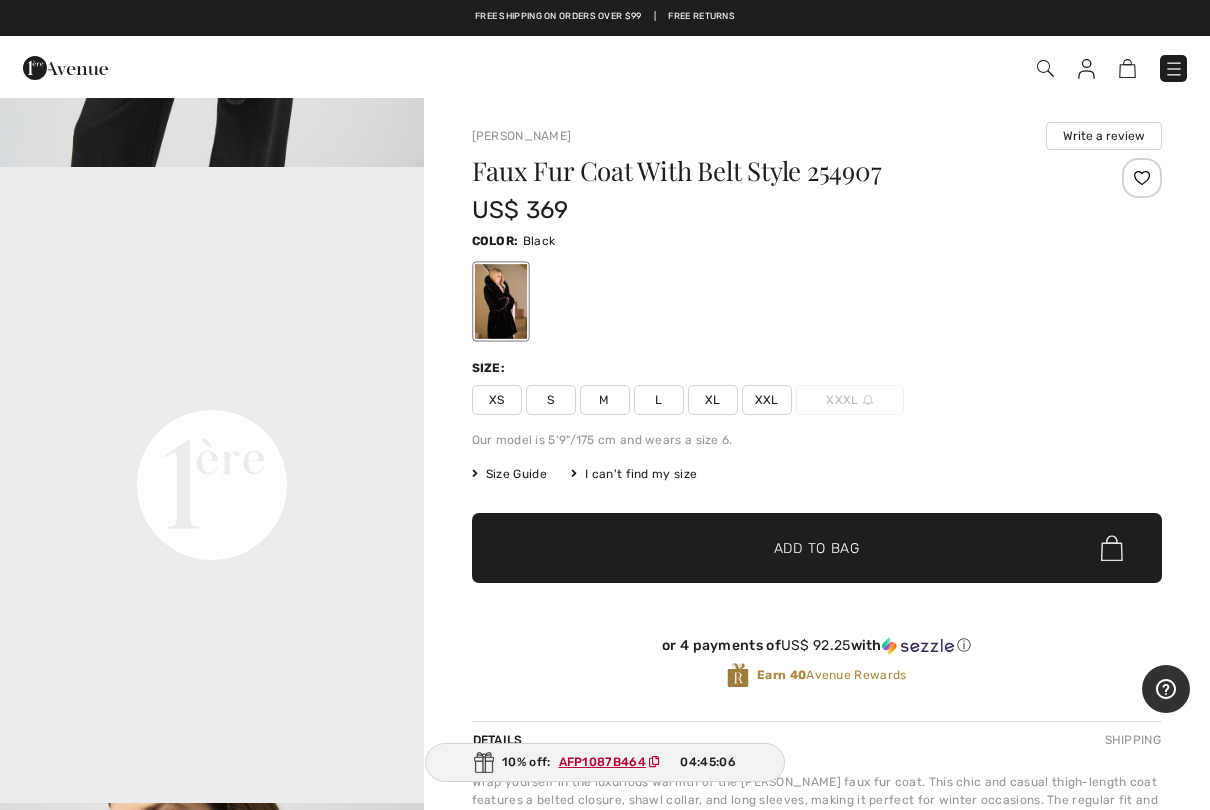 scroll, scrollTop: 1149, scrollLeft: 0, axis: vertical 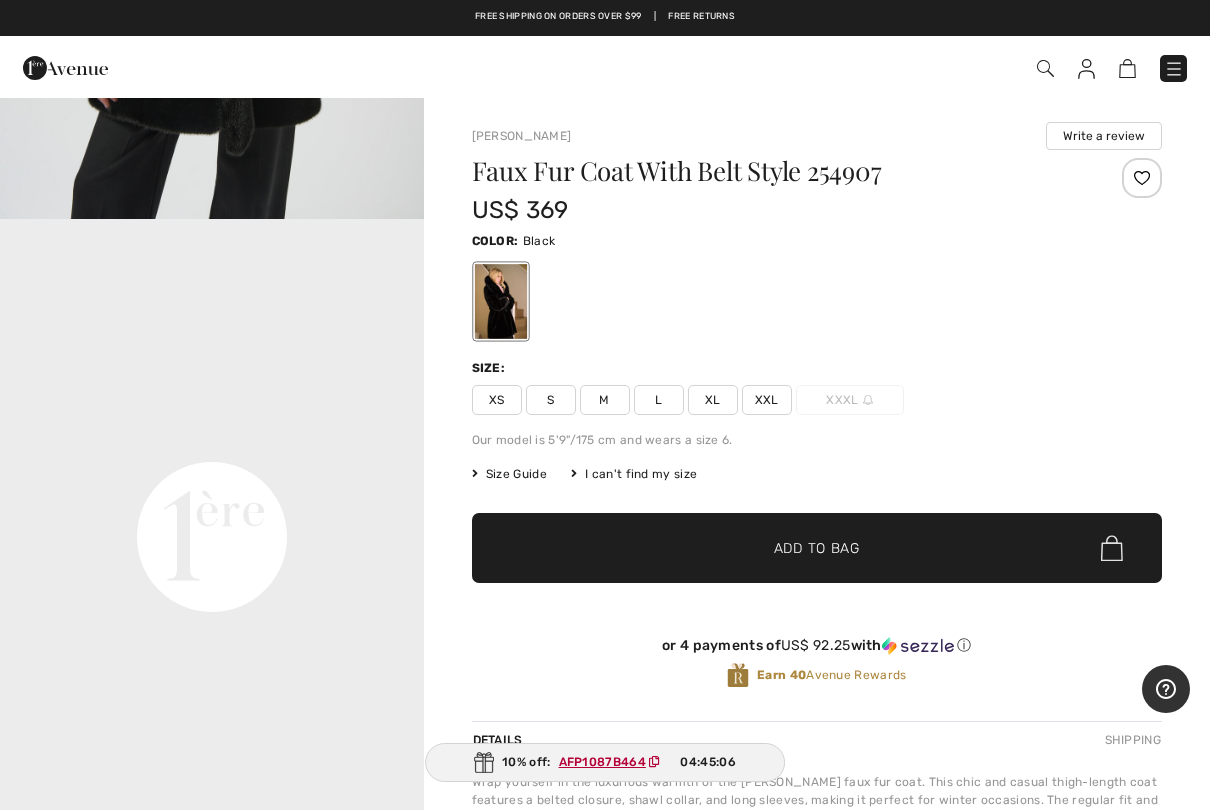 click on "Your browser does not support the video tag." at bounding box center [212, 326] 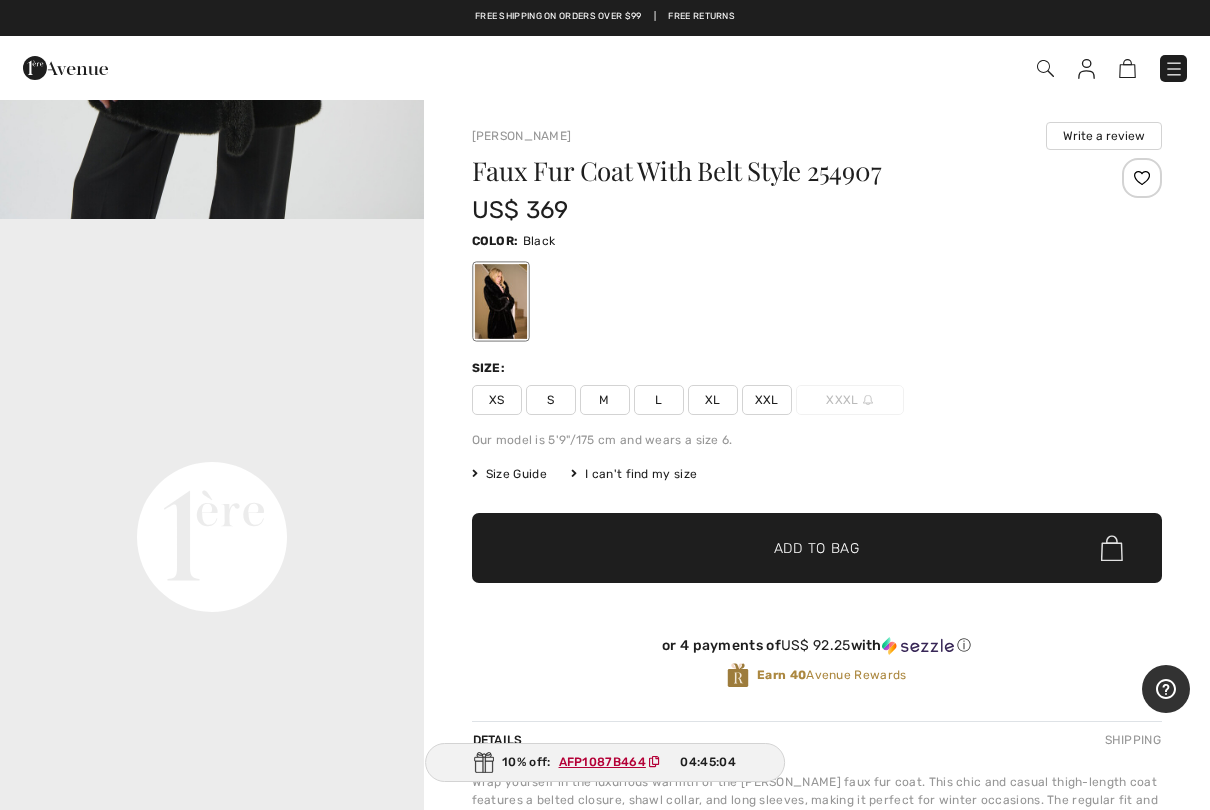 click at bounding box center [1174, 69] 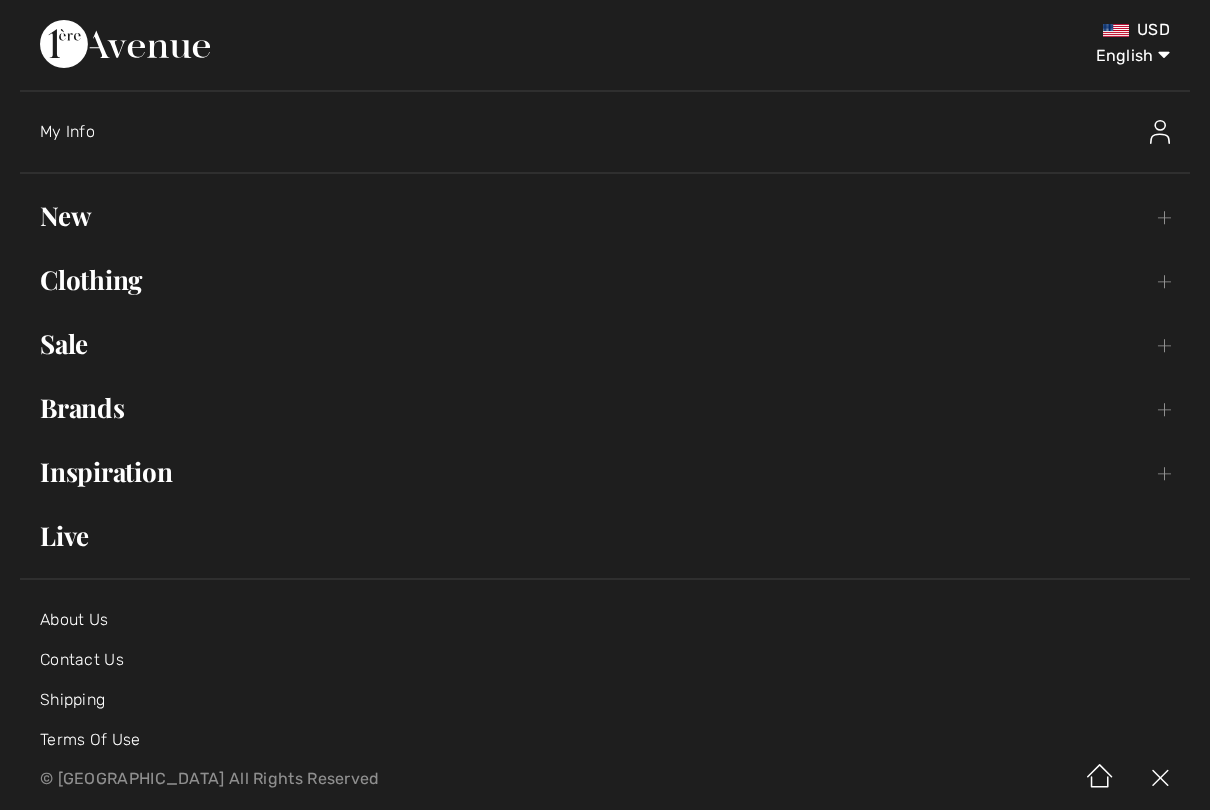 click on "New Toggle submenu" at bounding box center [605, 216] 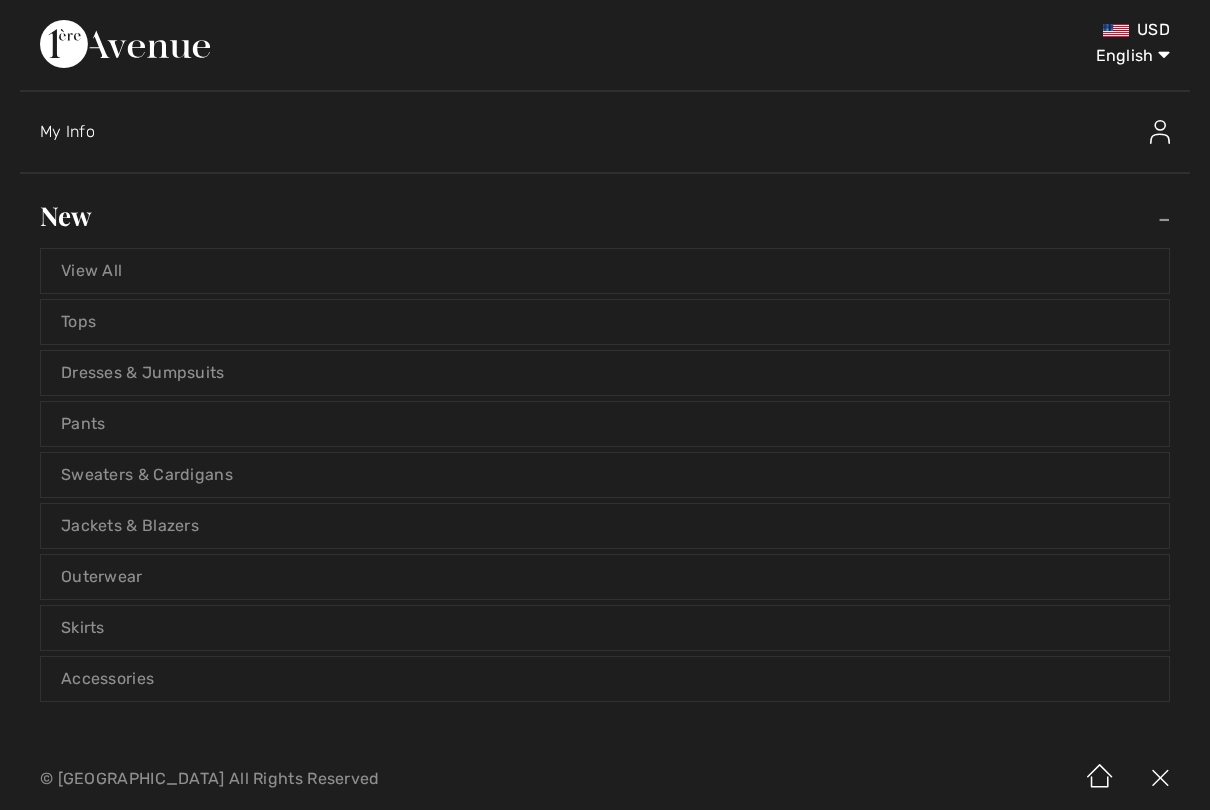 click on "Tops" at bounding box center [605, 322] 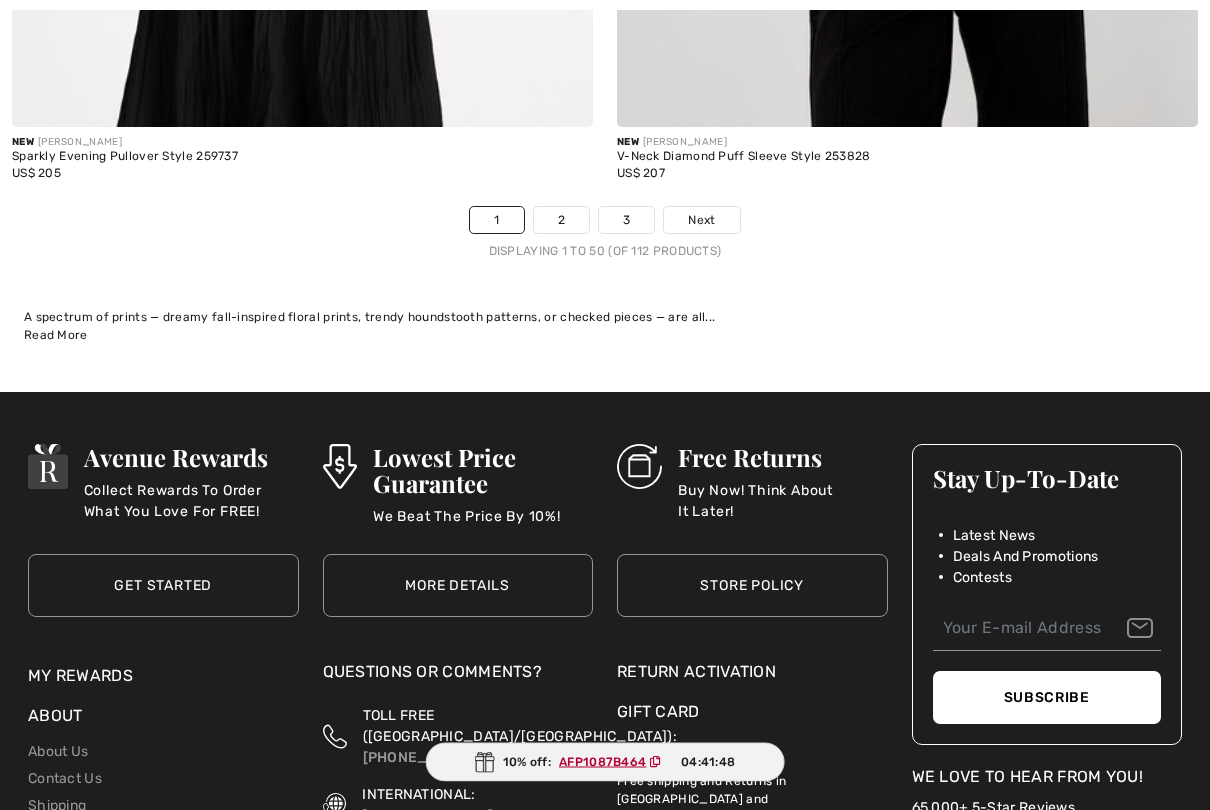 scroll, scrollTop: 24554, scrollLeft: 0, axis: vertical 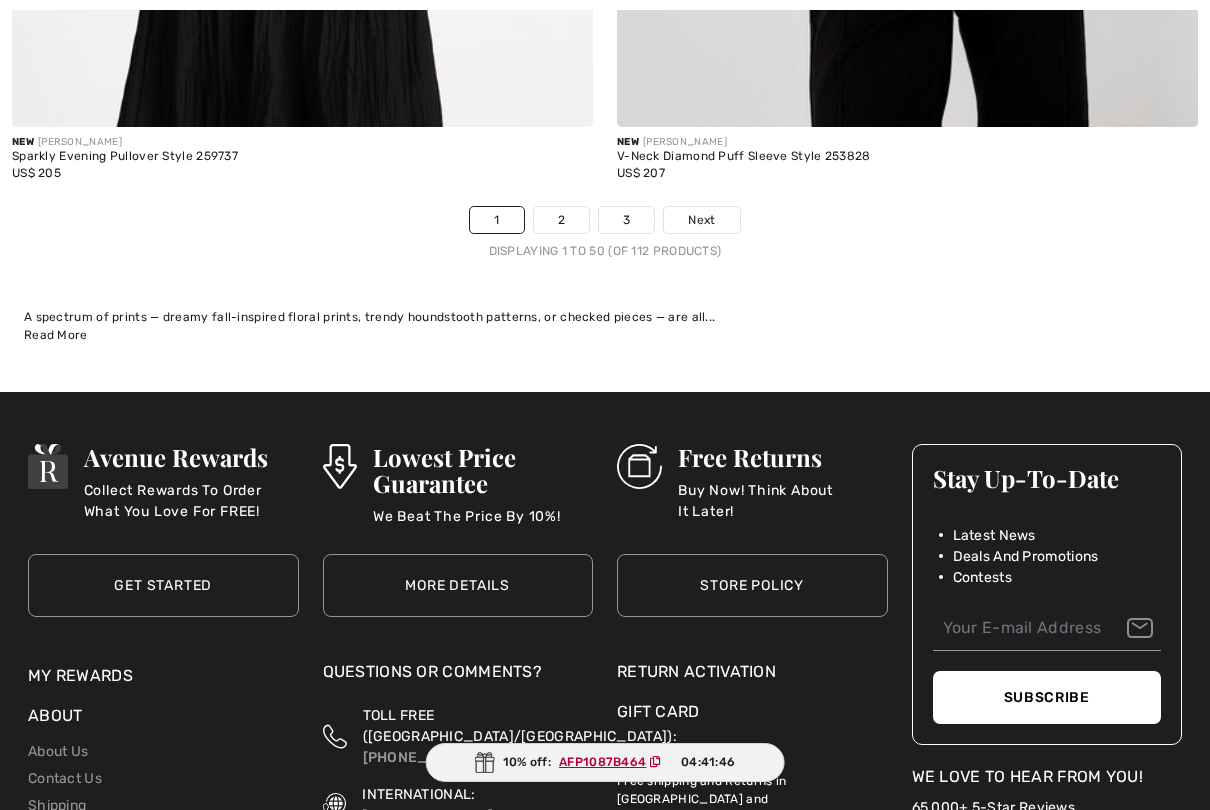 click on "2" at bounding box center [561, 220] 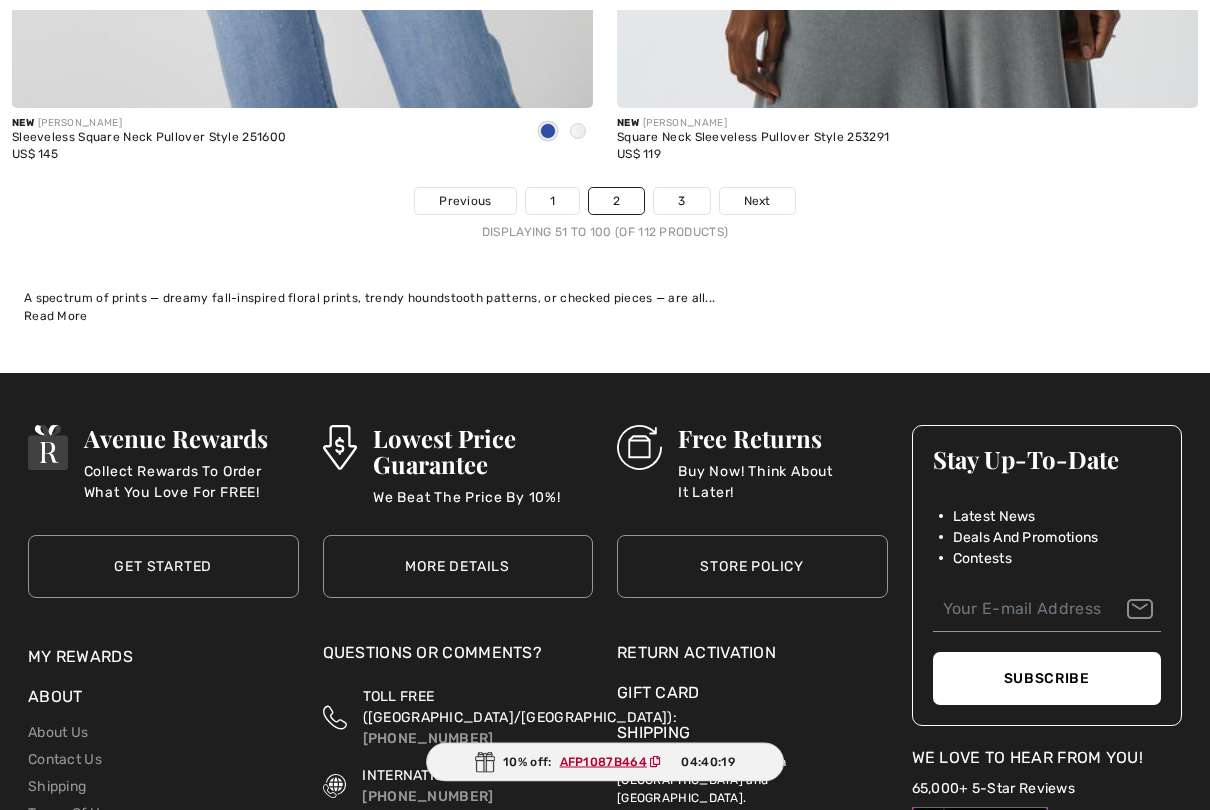 scroll, scrollTop: 24573, scrollLeft: 0, axis: vertical 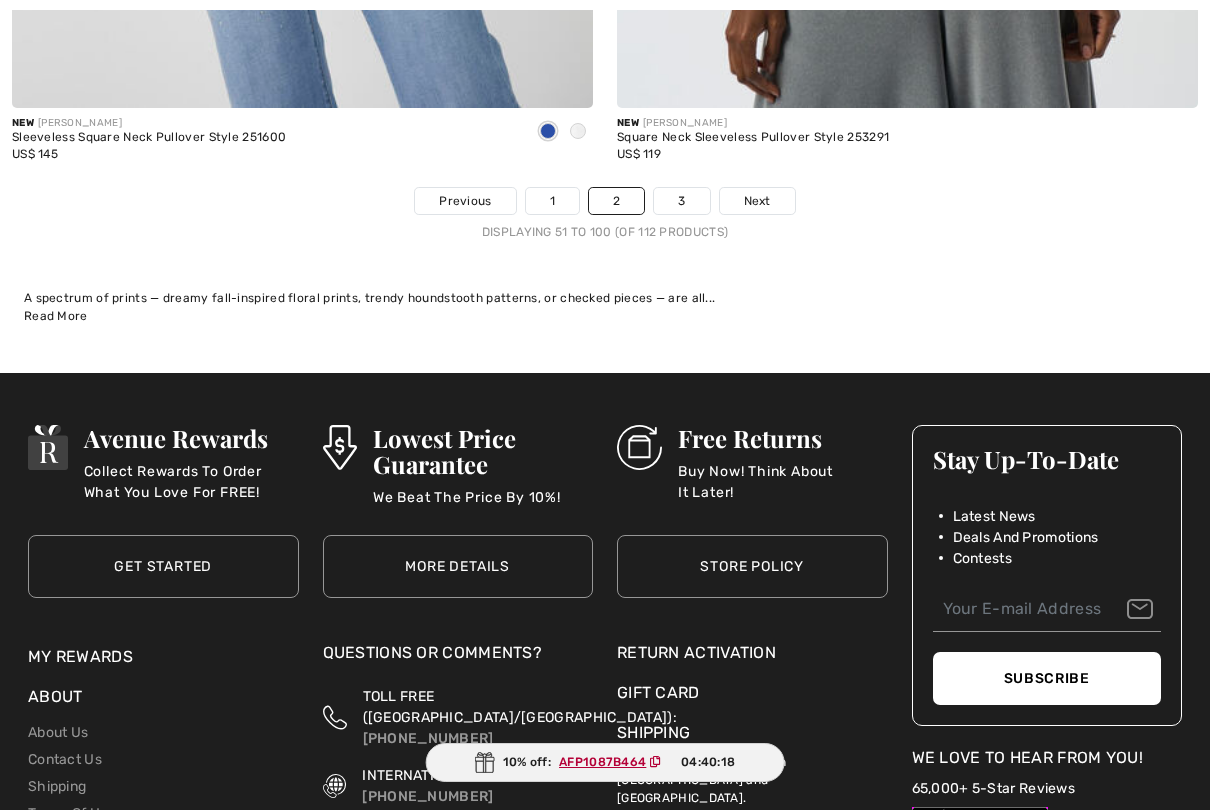 click on "3" at bounding box center (681, 201) 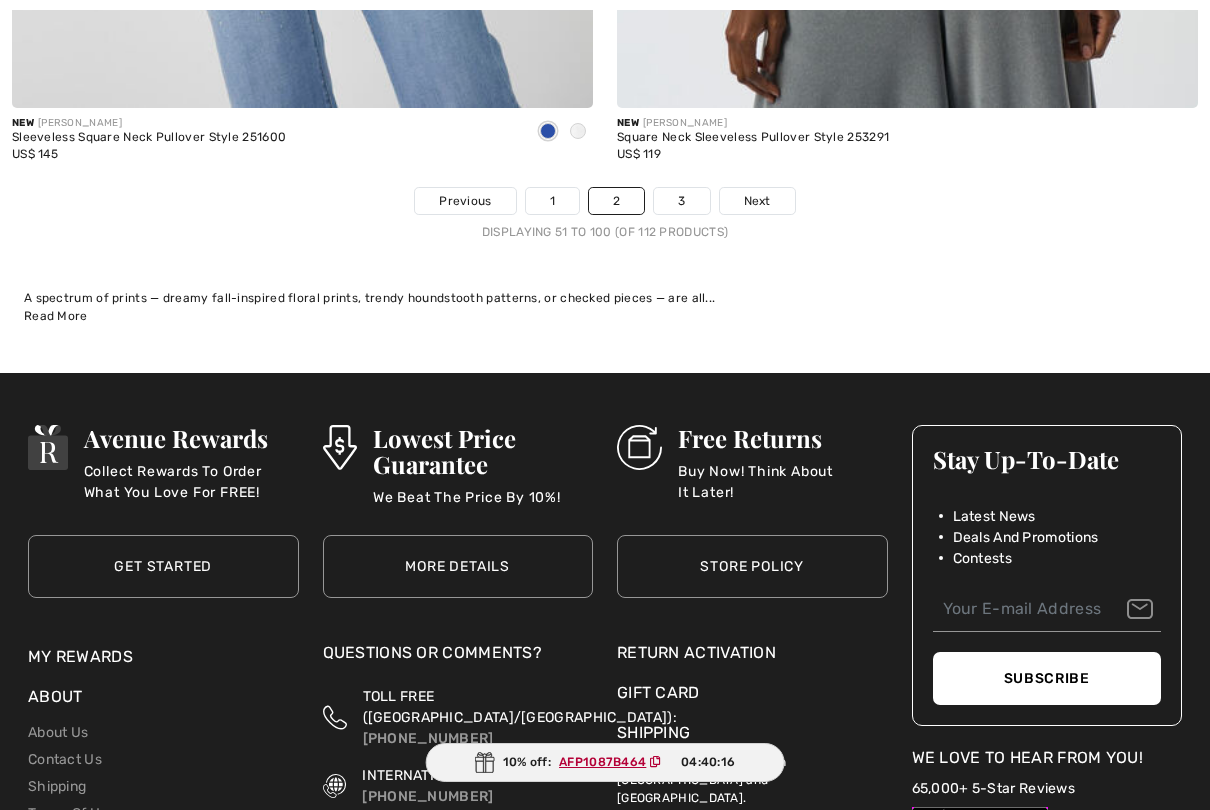 click on "3" at bounding box center [681, 201] 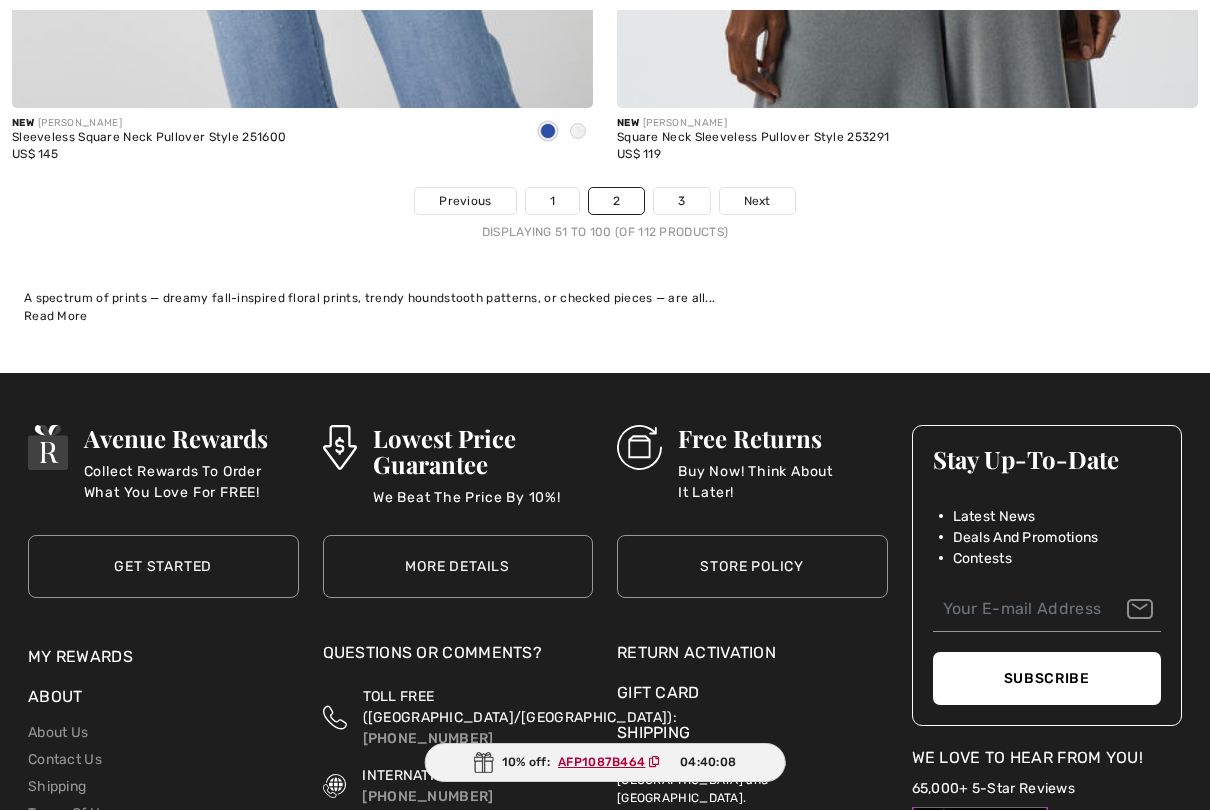 click on "3" at bounding box center [681, 201] 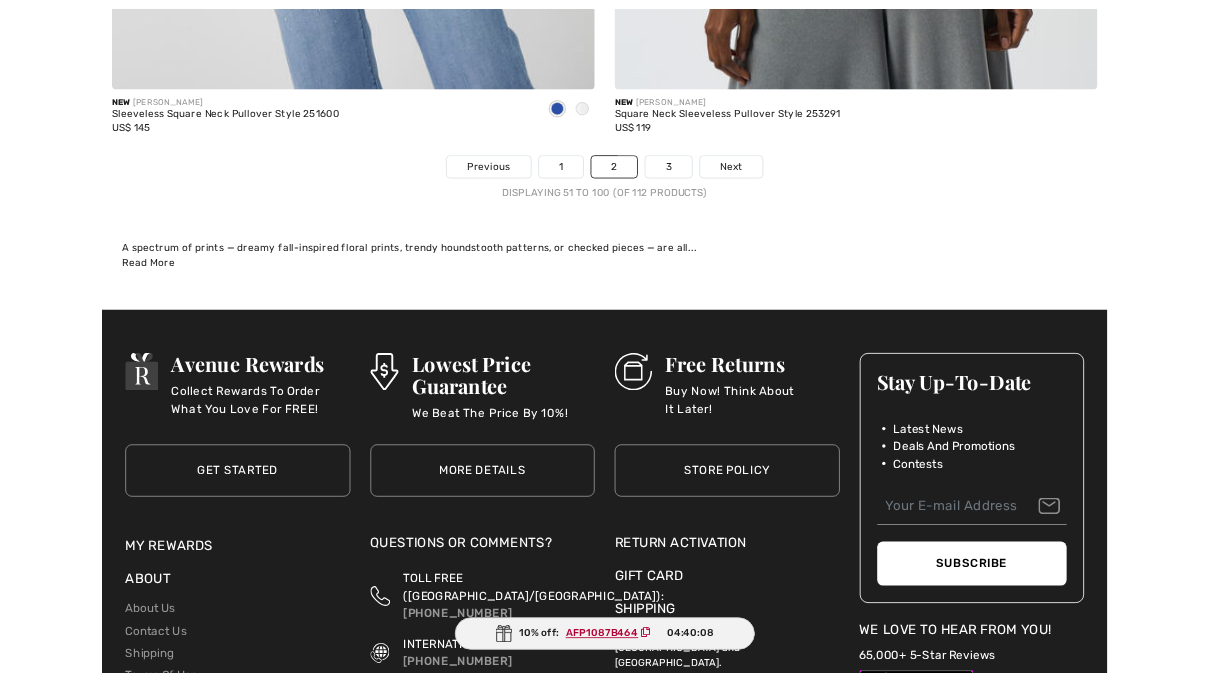 scroll, scrollTop: 24629, scrollLeft: 0, axis: vertical 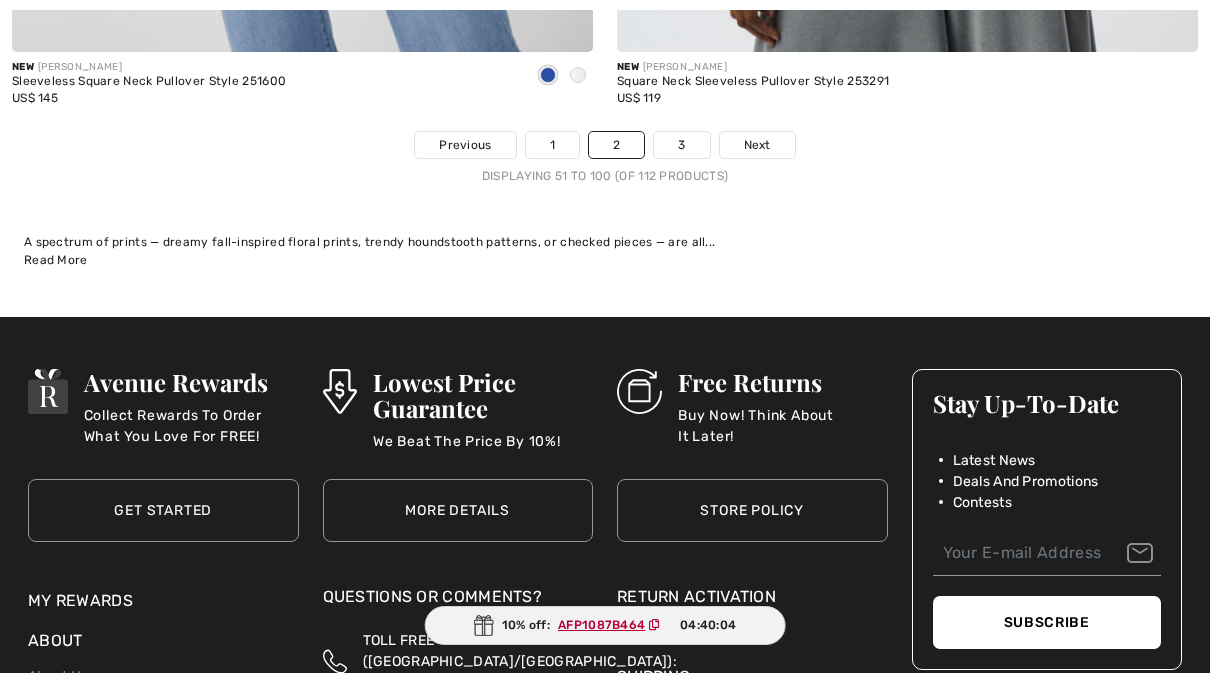 click on "3" at bounding box center (681, 145) 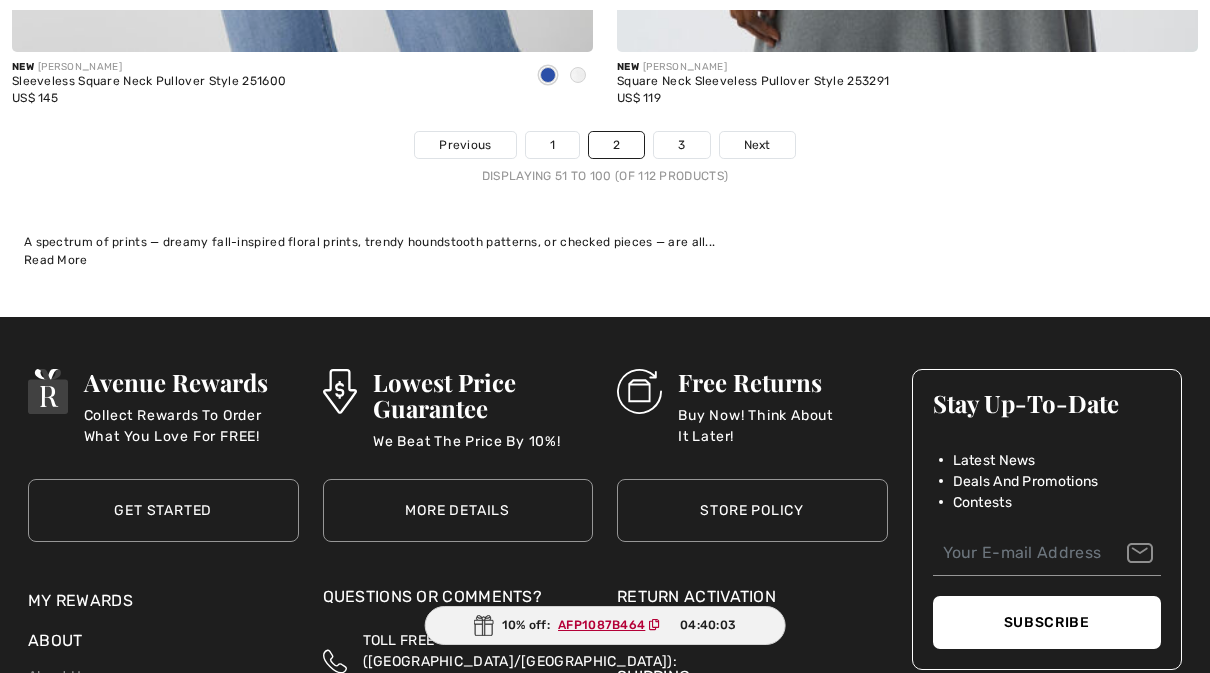 click on "3" at bounding box center (681, 145) 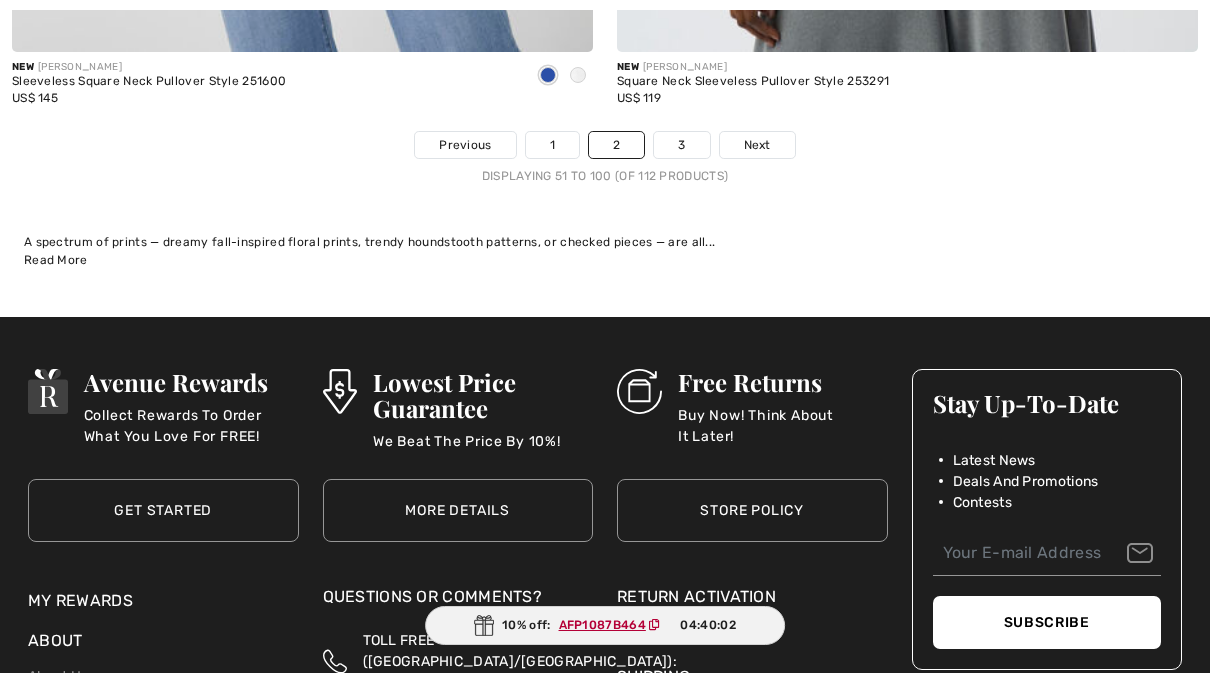 click on "3" at bounding box center (681, 145) 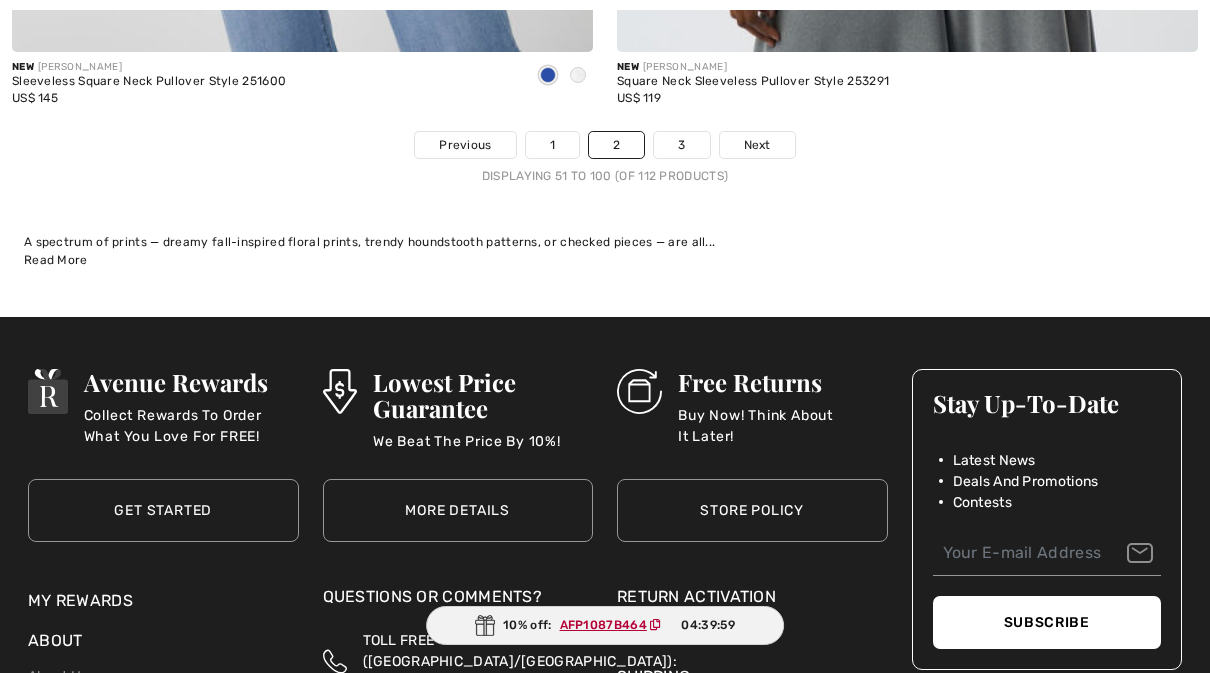 click on "3" at bounding box center [681, 145] 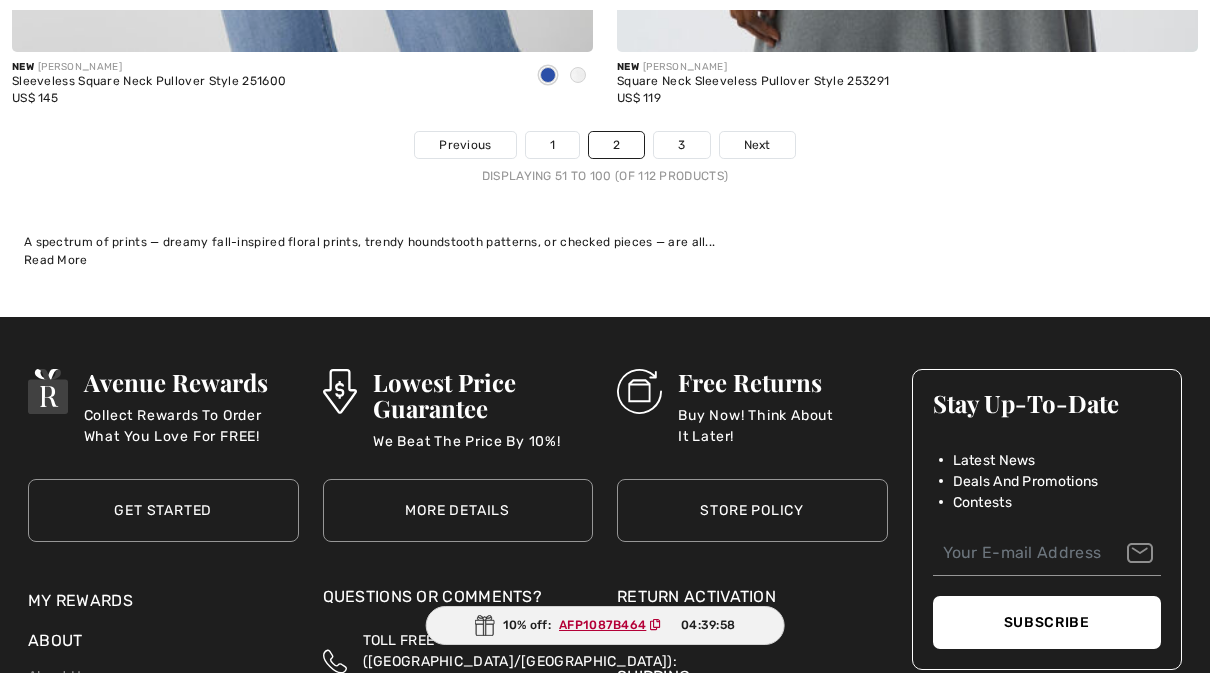 click on "3" at bounding box center (681, 145) 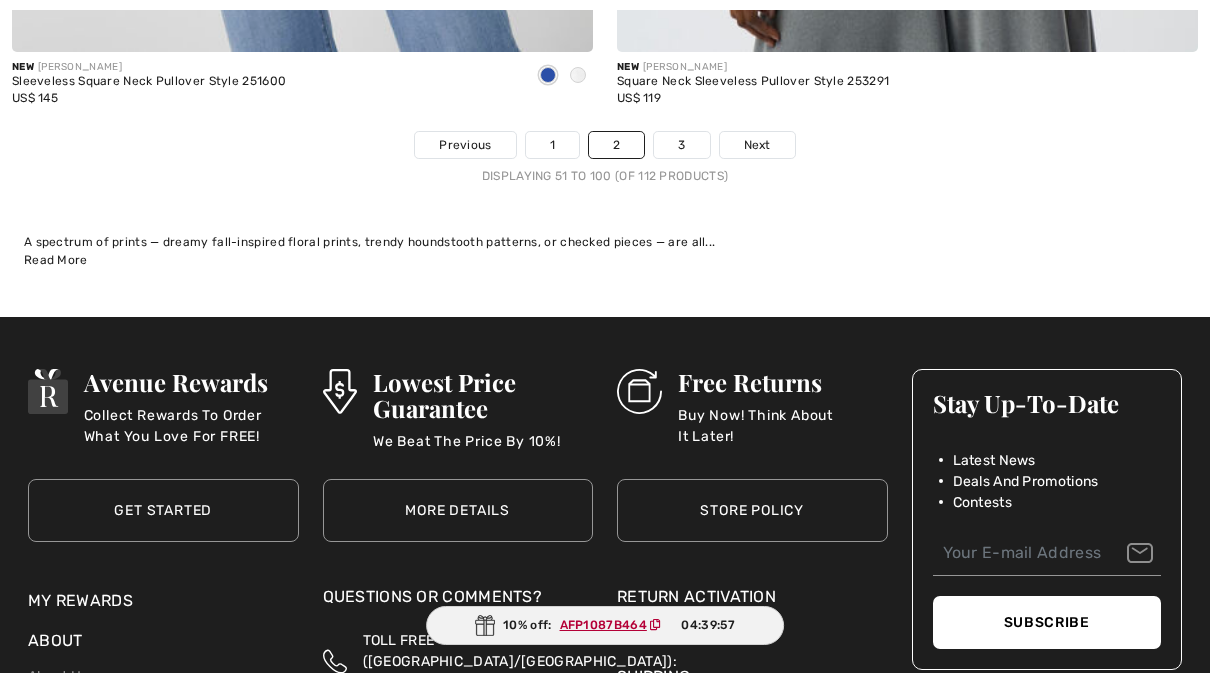 click on "3" at bounding box center (681, 145) 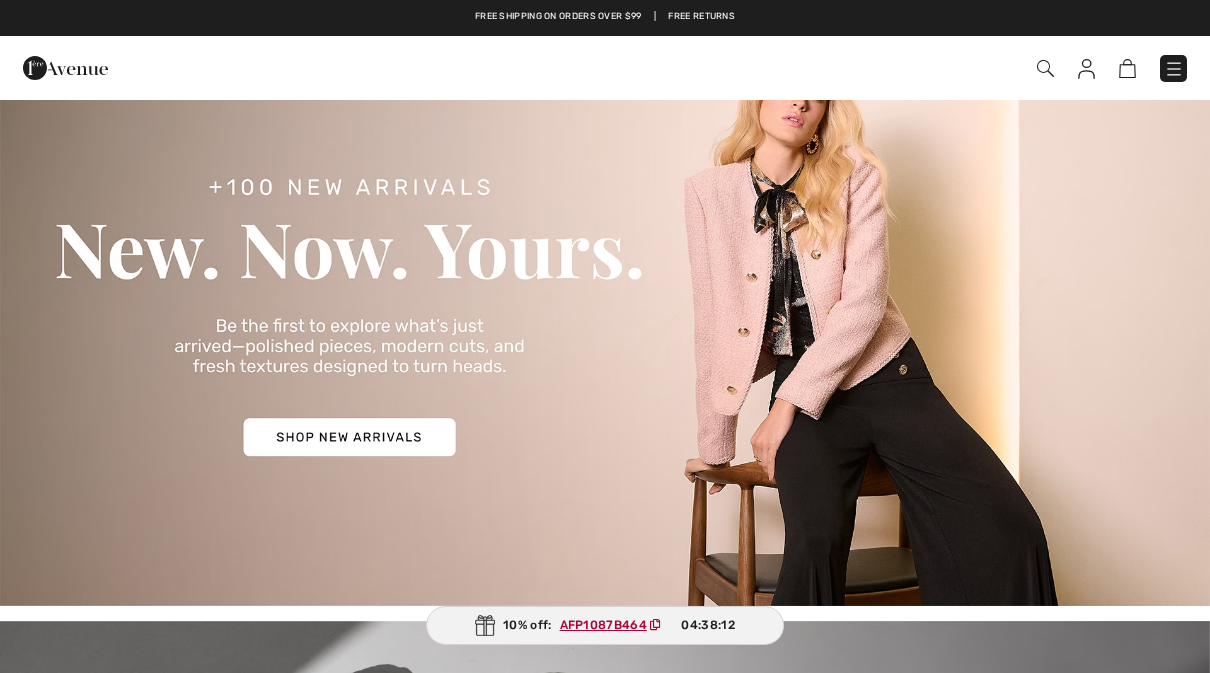 scroll, scrollTop: 0, scrollLeft: 0, axis: both 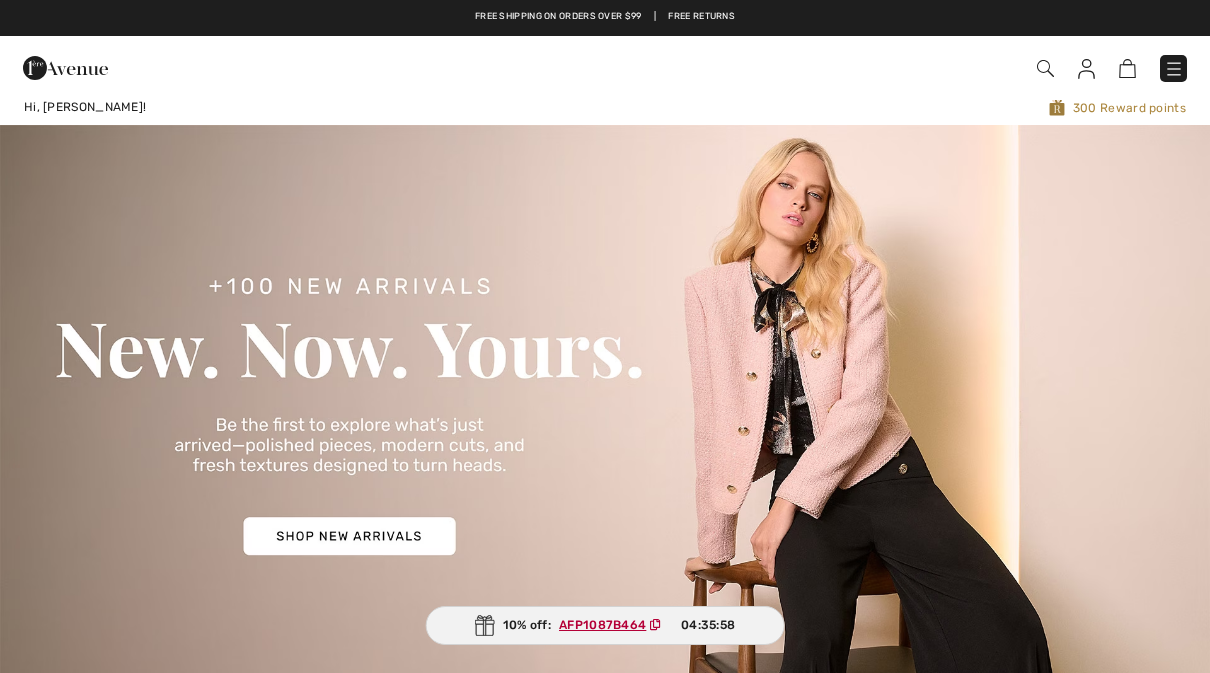 click on "300 Reward points" at bounding box center [852, 107] 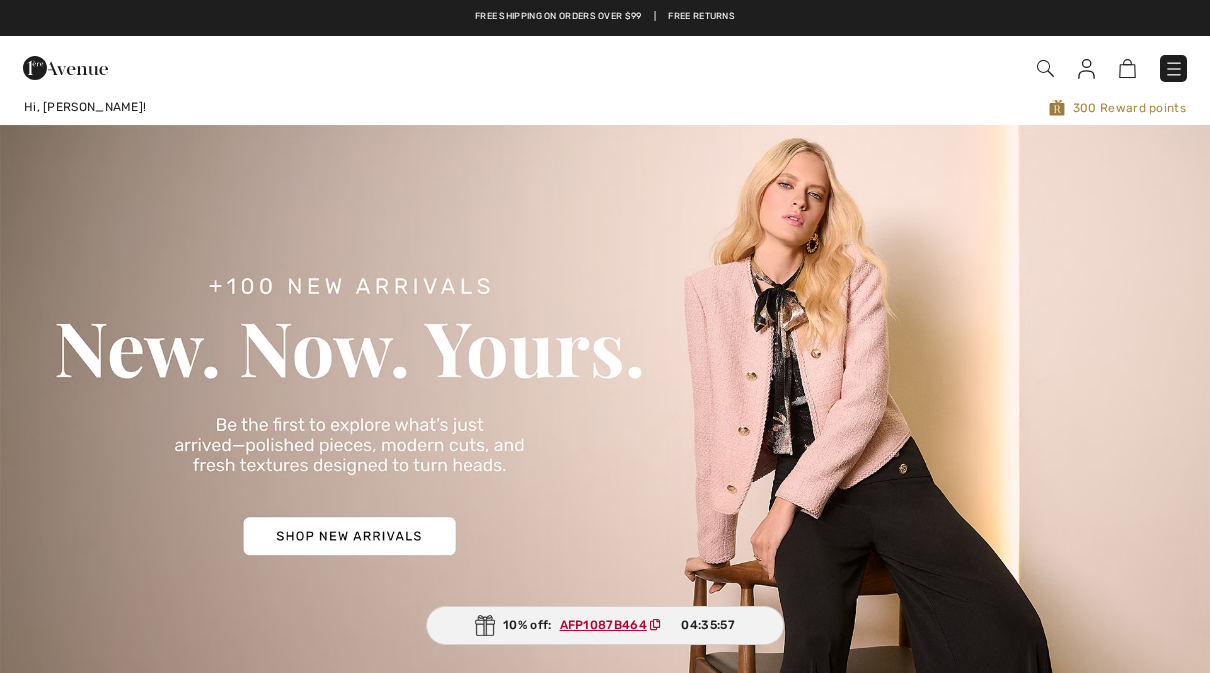 click on "300 Reward points" at bounding box center [852, 107] 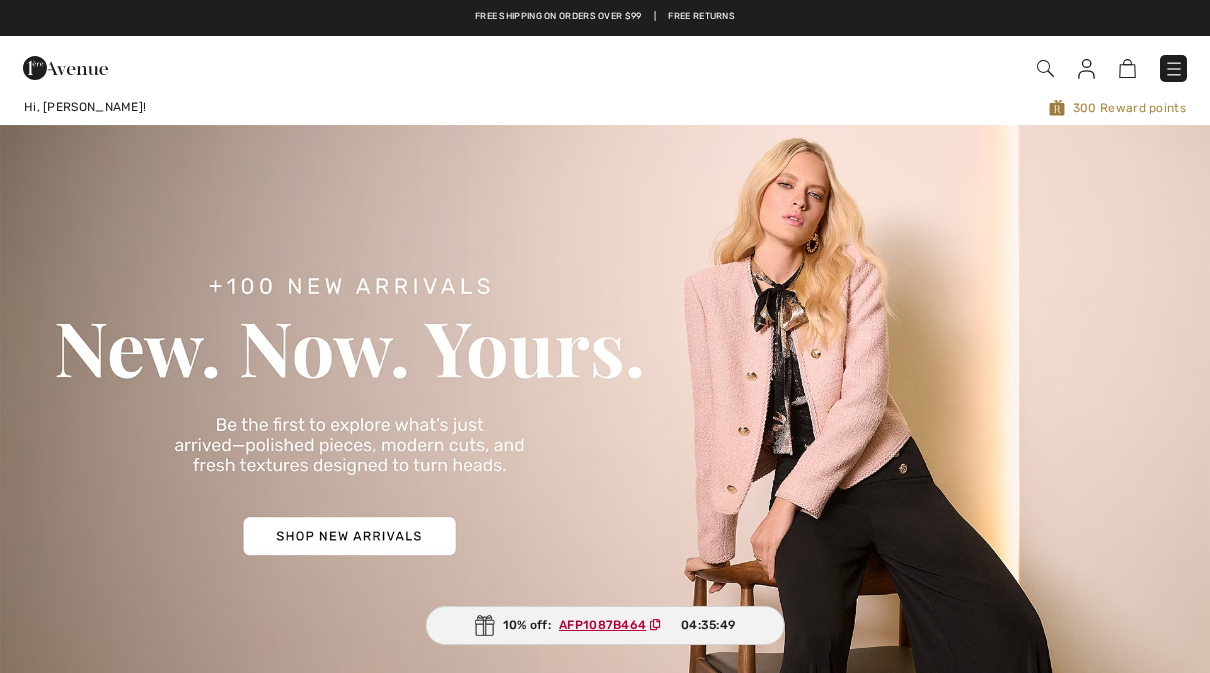 click at bounding box center [1174, 69] 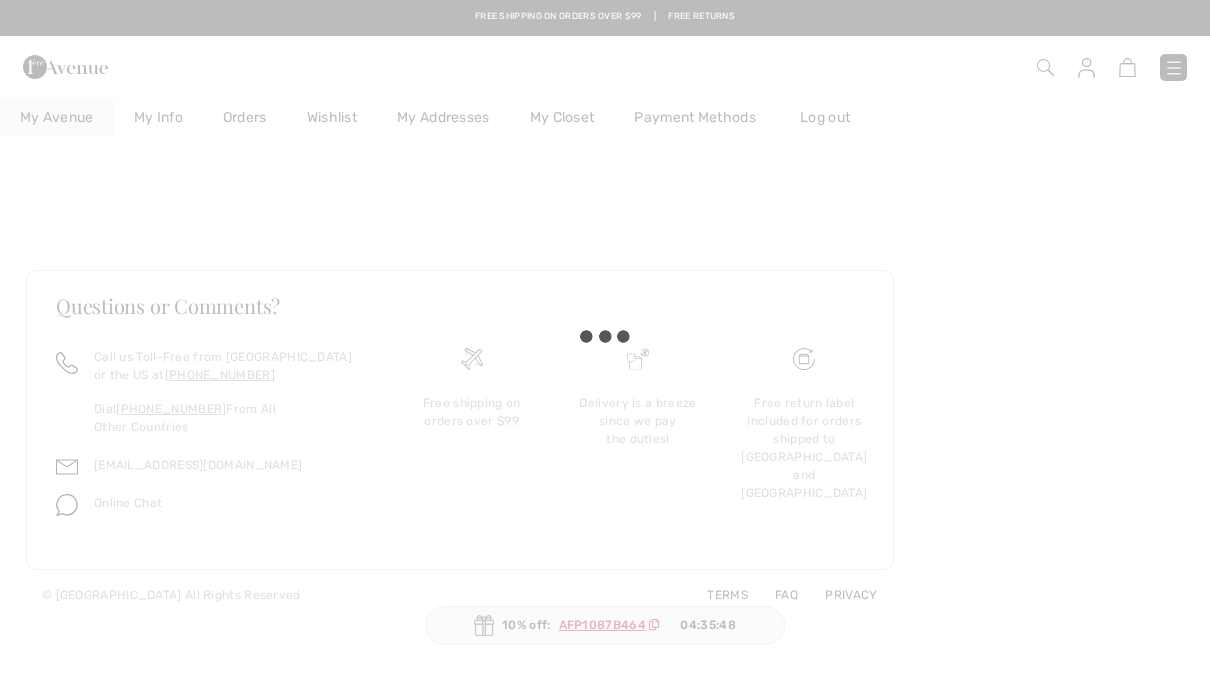 scroll, scrollTop: -18, scrollLeft: 0, axis: vertical 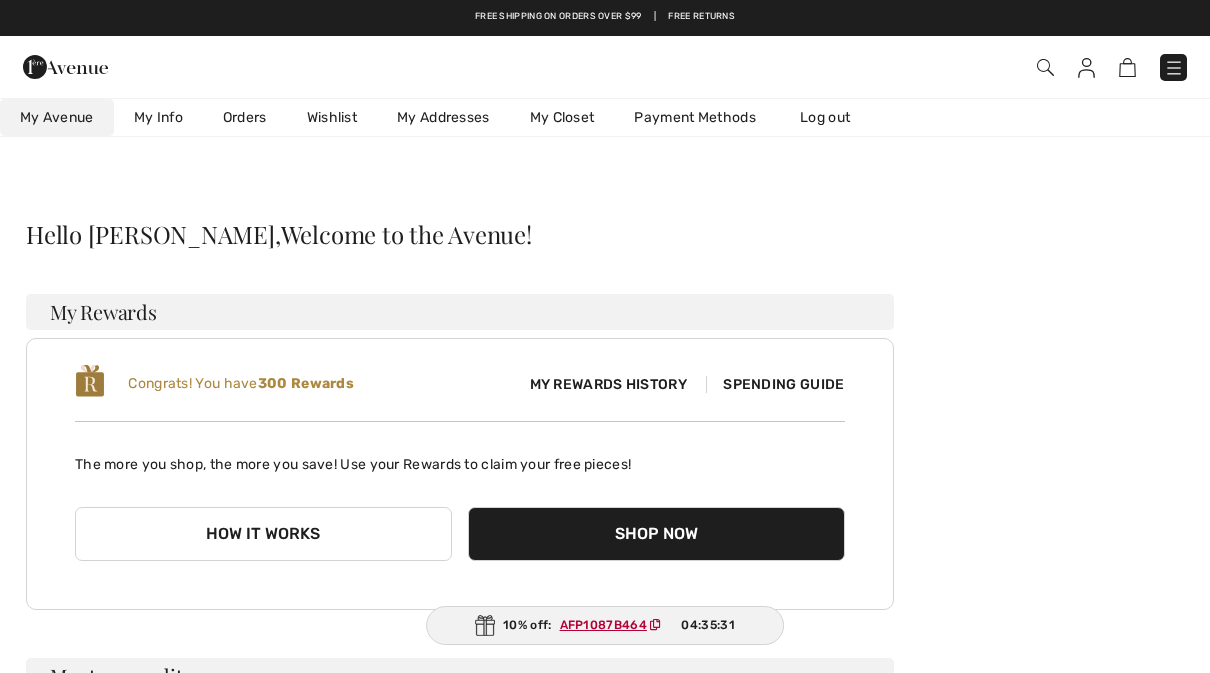 click on "Orders" at bounding box center [245, 117] 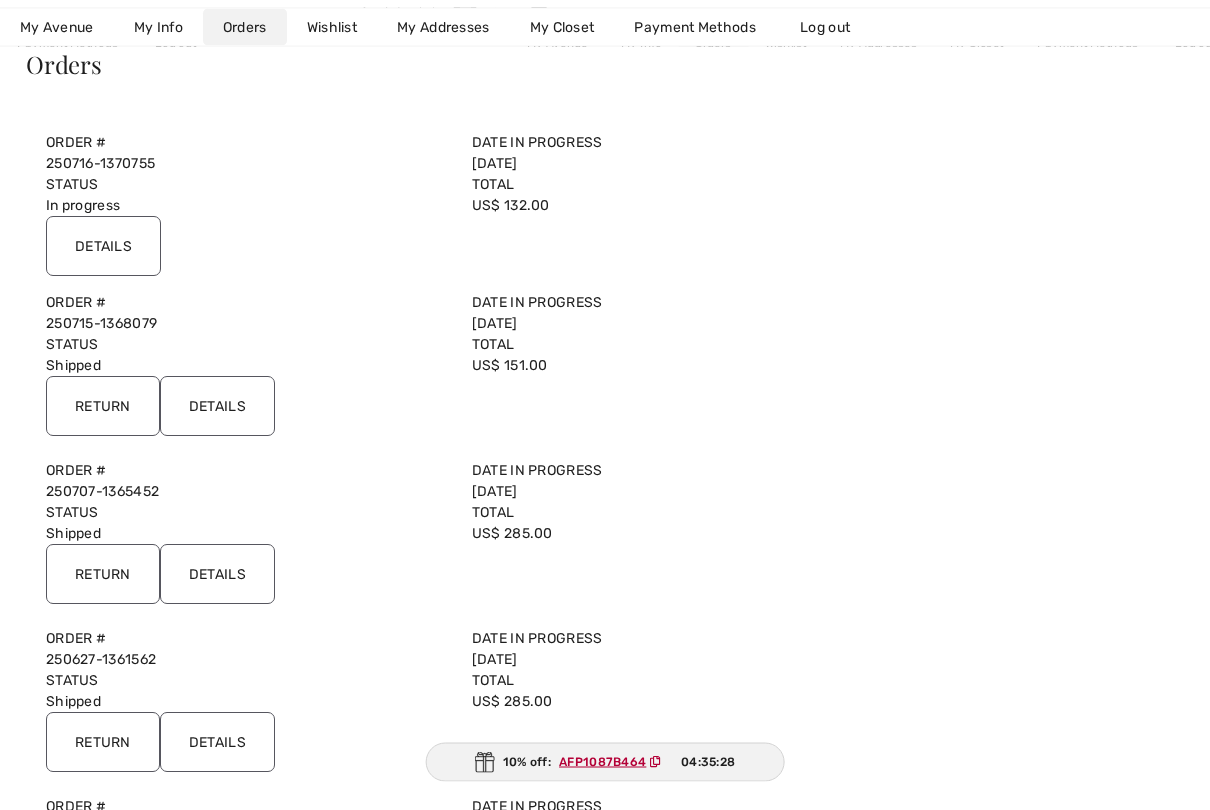 scroll, scrollTop: 177, scrollLeft: 0, axis: vertical 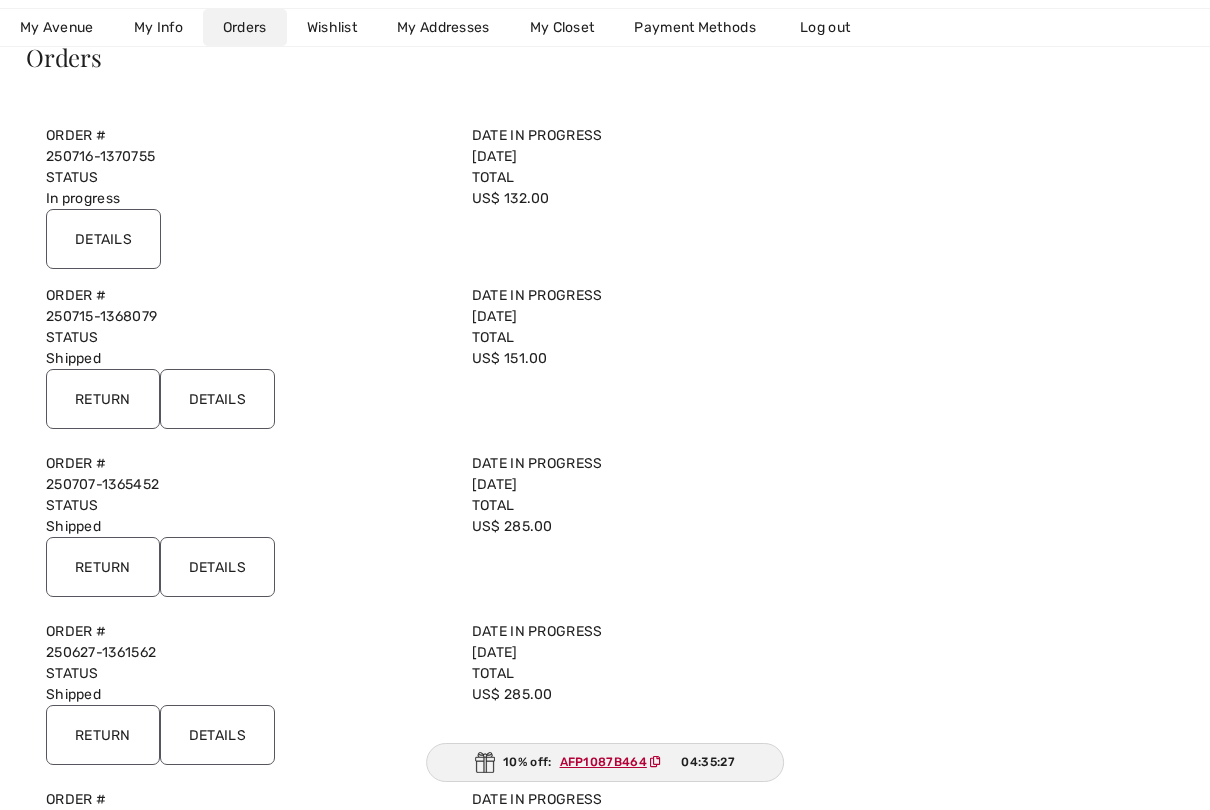 click on "Details" at bounding box center (217, 399) 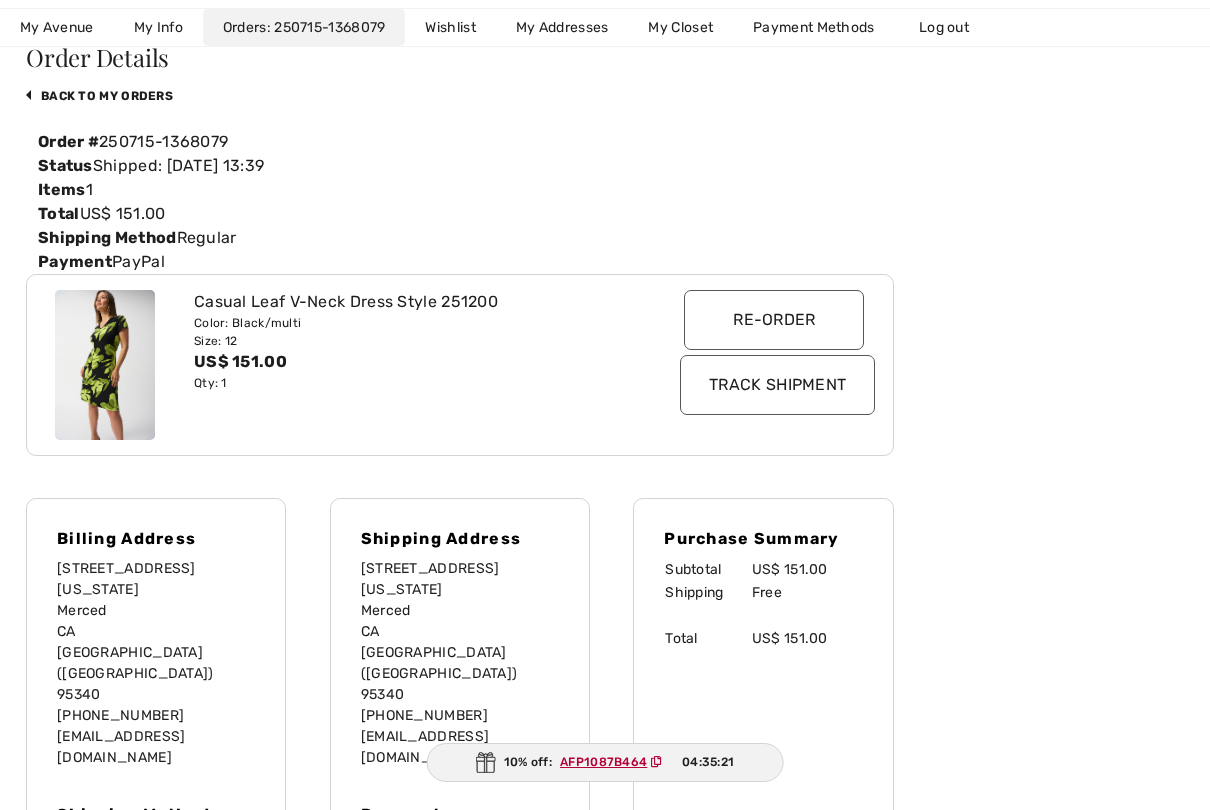 click on "Track Shipment" at bounding box center (777, 385) 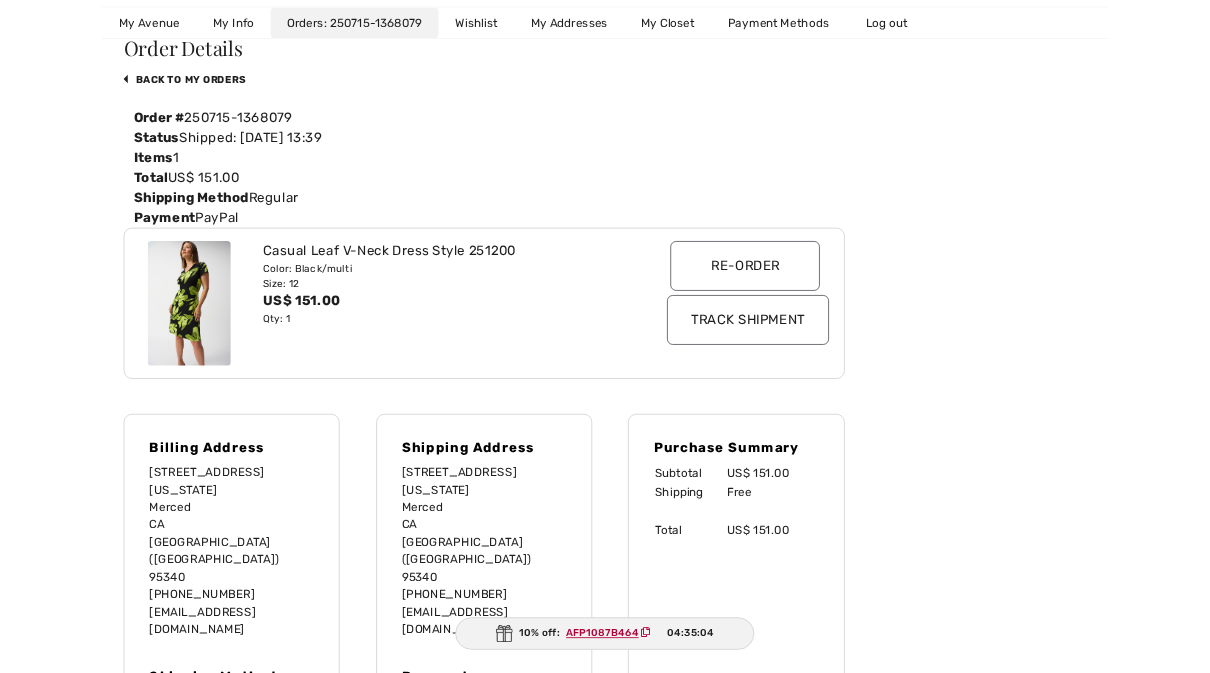 scroll, scrollTop: 233, scrollLeft: 0, axis: vertical 